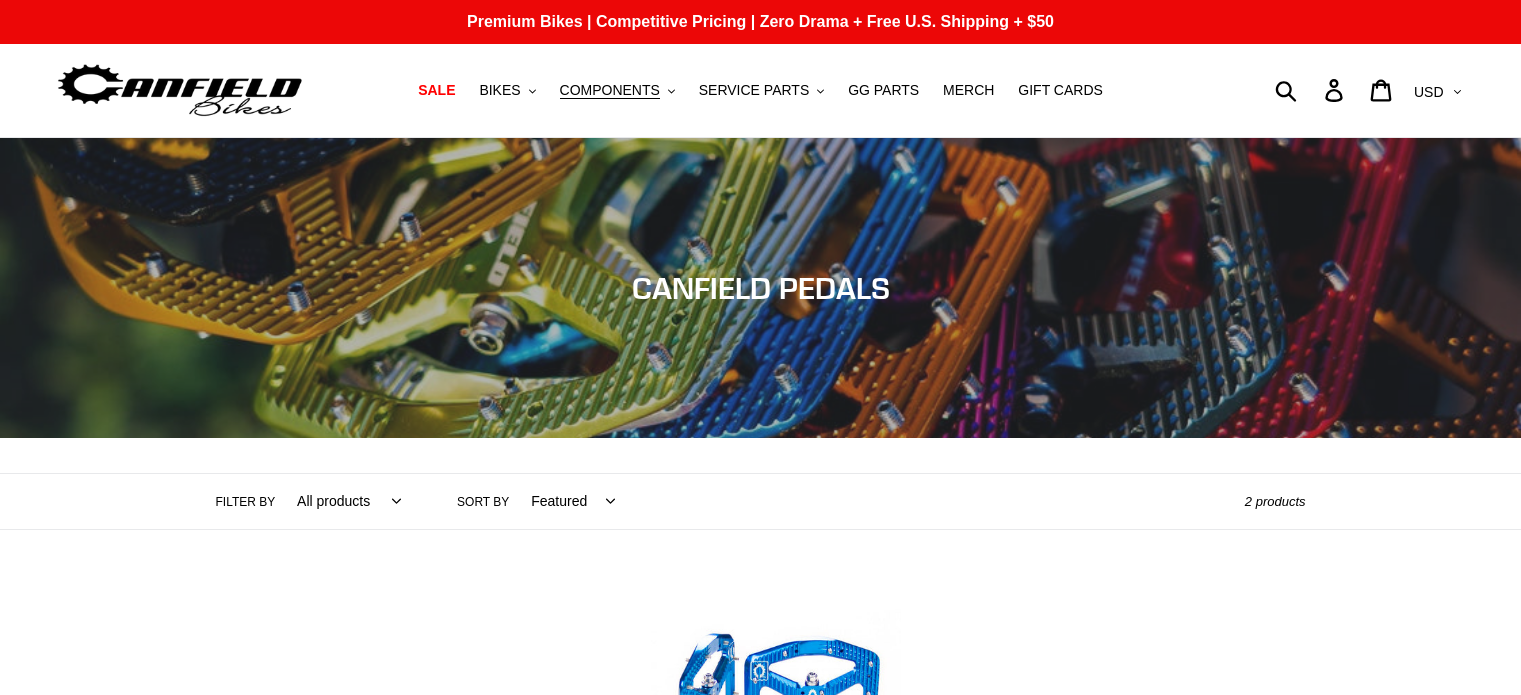 scroll, scrollTop: 0, scrollLeft: 0, axis: both 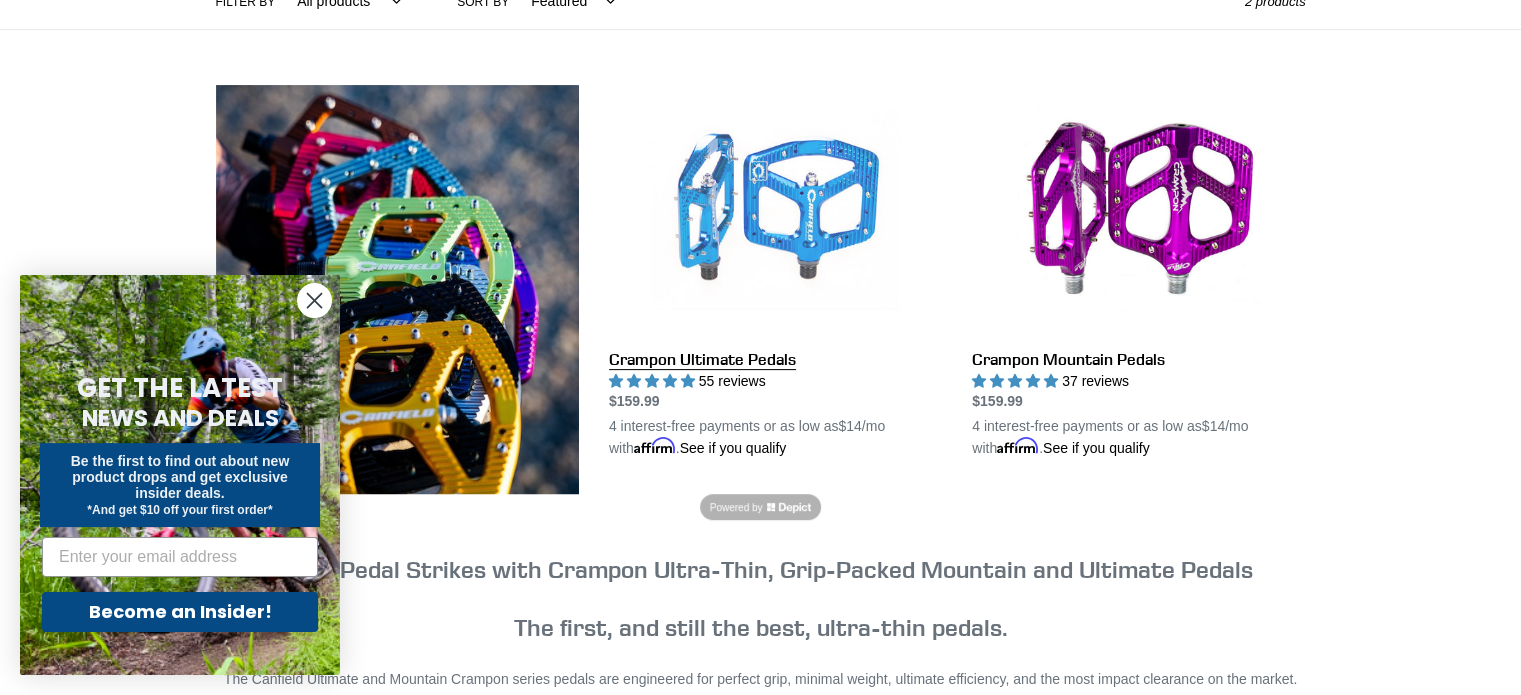 click on "Crampon Ultimate Pedals" at bounding box center (775, 272) 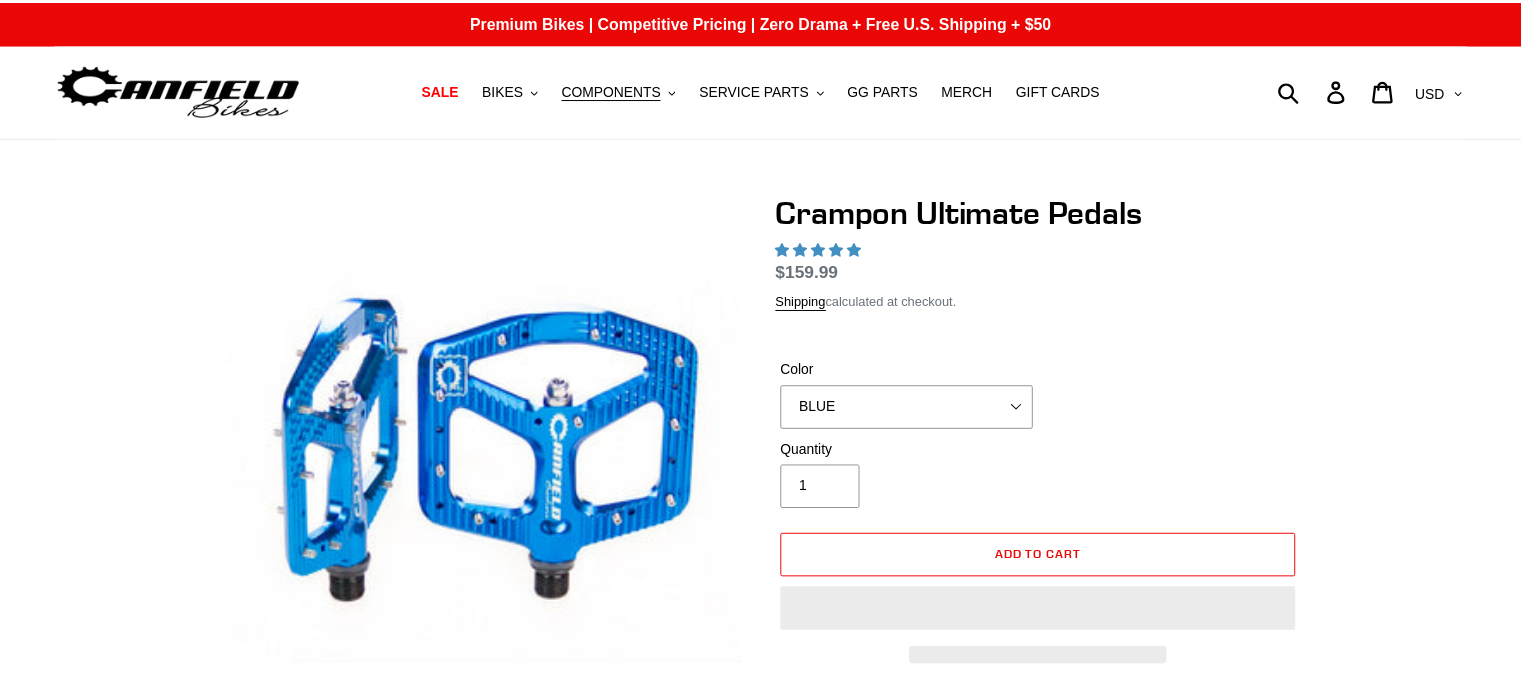 scroll, scrollTop: 0, scrollLeft: 0, axis: both 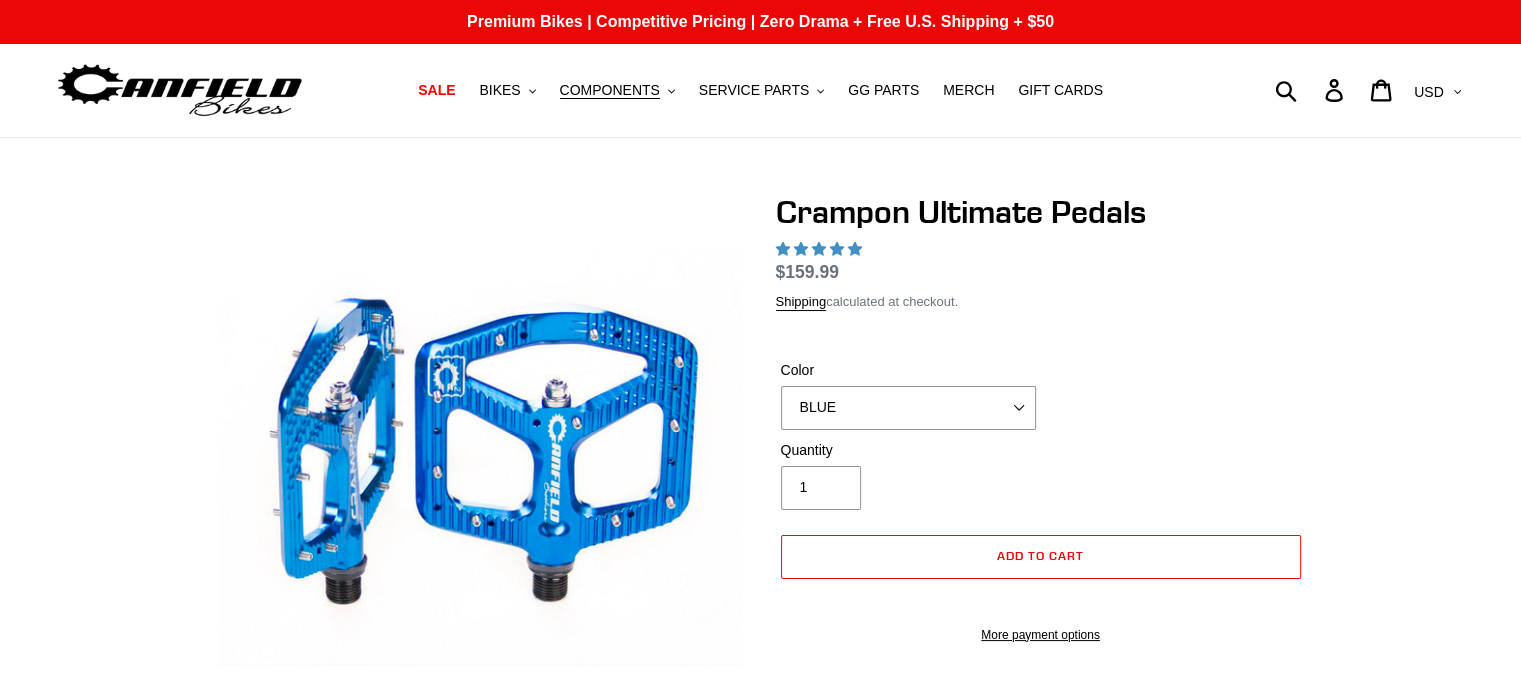 select on "highest-rating" 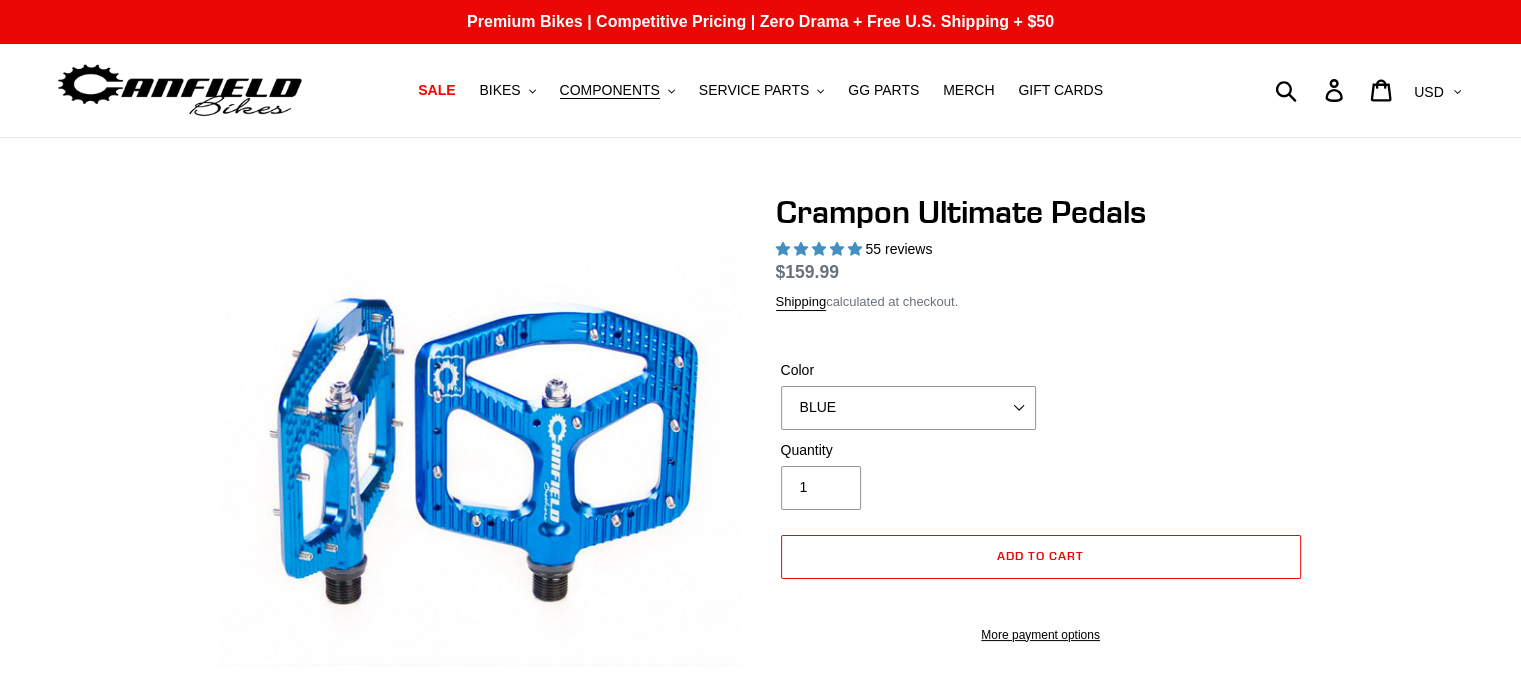 scroll, scrollTop: 0, scrollLeft: 0, axis: both 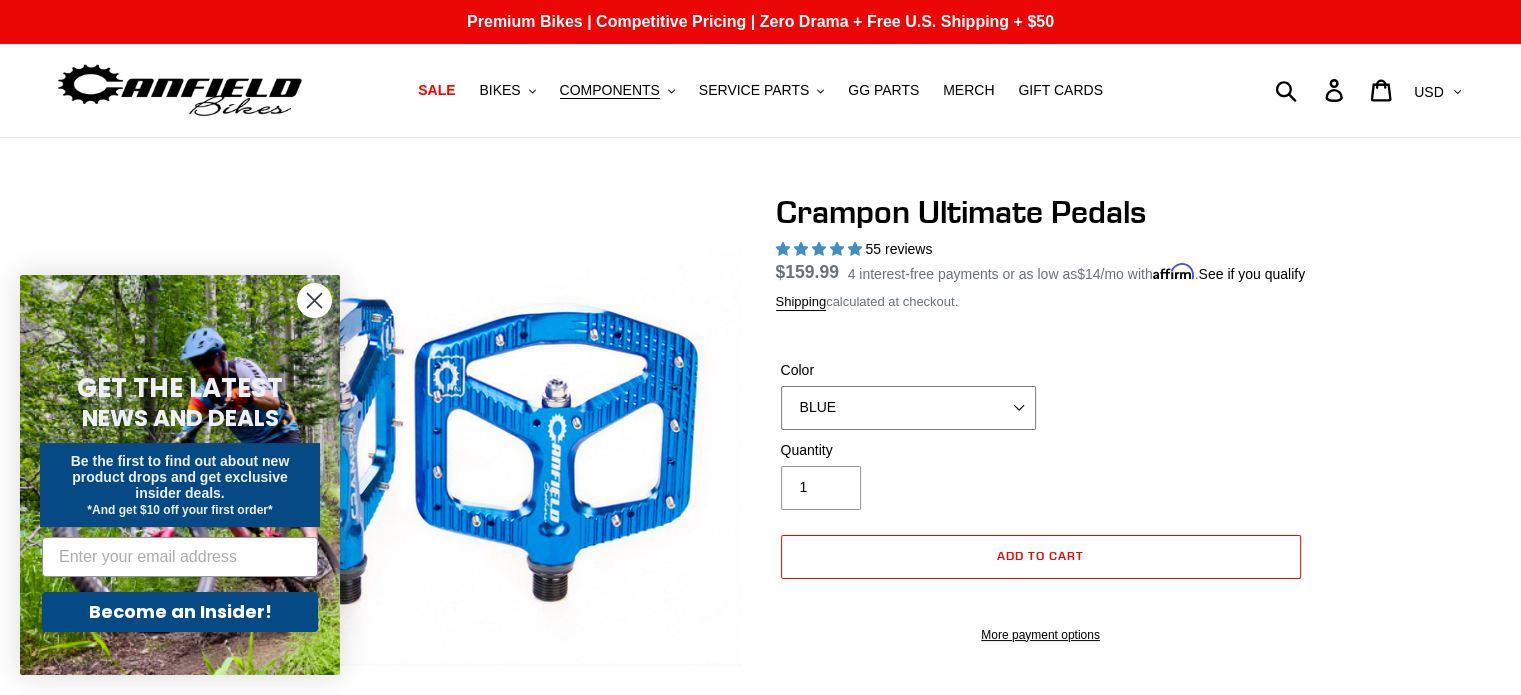 click on "BLUE
RED
PURPLE
STEALTH
BRONZE
GREY
TURQUOISE
BLACK
POLISHED
BAJA GOLD
PNW GREEN
PINK
ORANGE
GOLD
FERN GREEN" at bounding box center (908, 408) 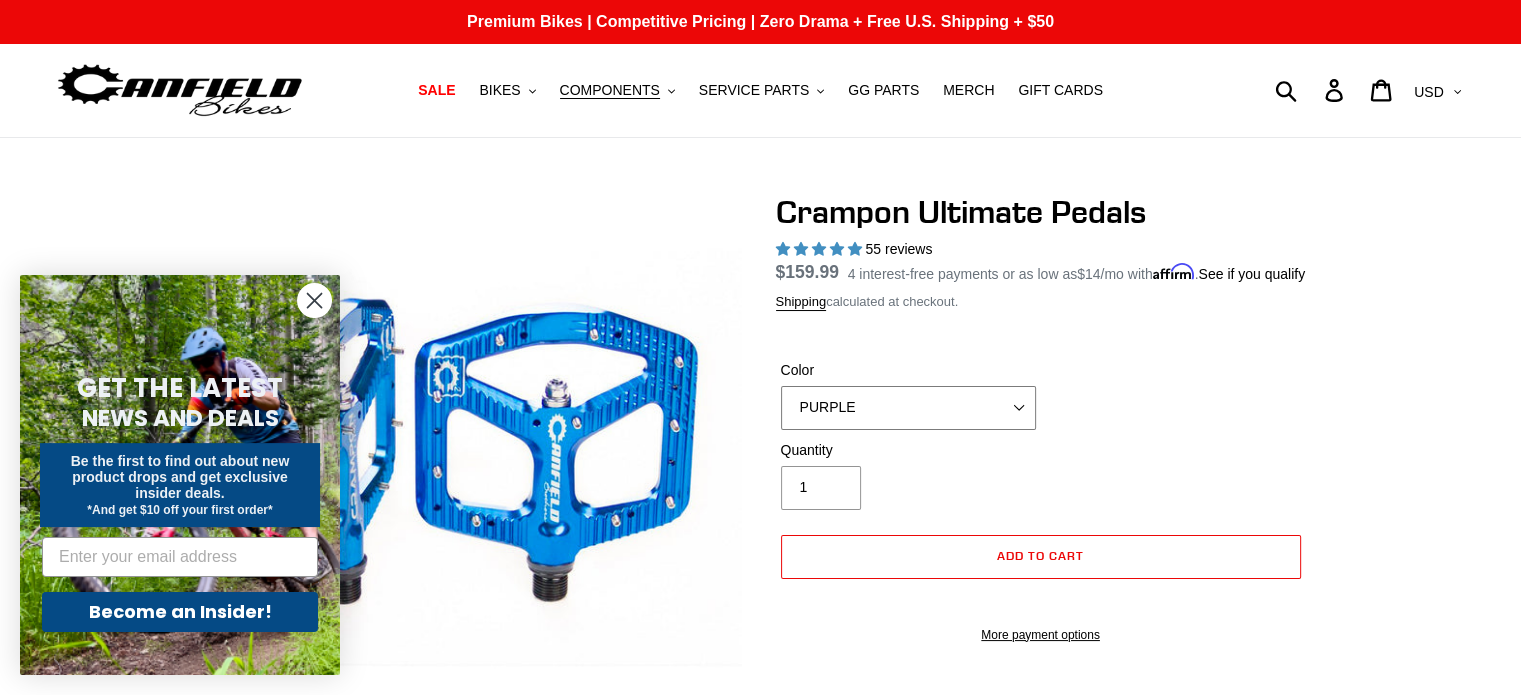click on "BLUE
RED
PURPLE
STEALTH
BRONZE
GREY
TURQUOISE
BLACK
POLISHED
BAJA GOLD
PNW GREEN
PINK
ORANGE
GOLD
FERN GREEN" at bounding box center [908, 408] 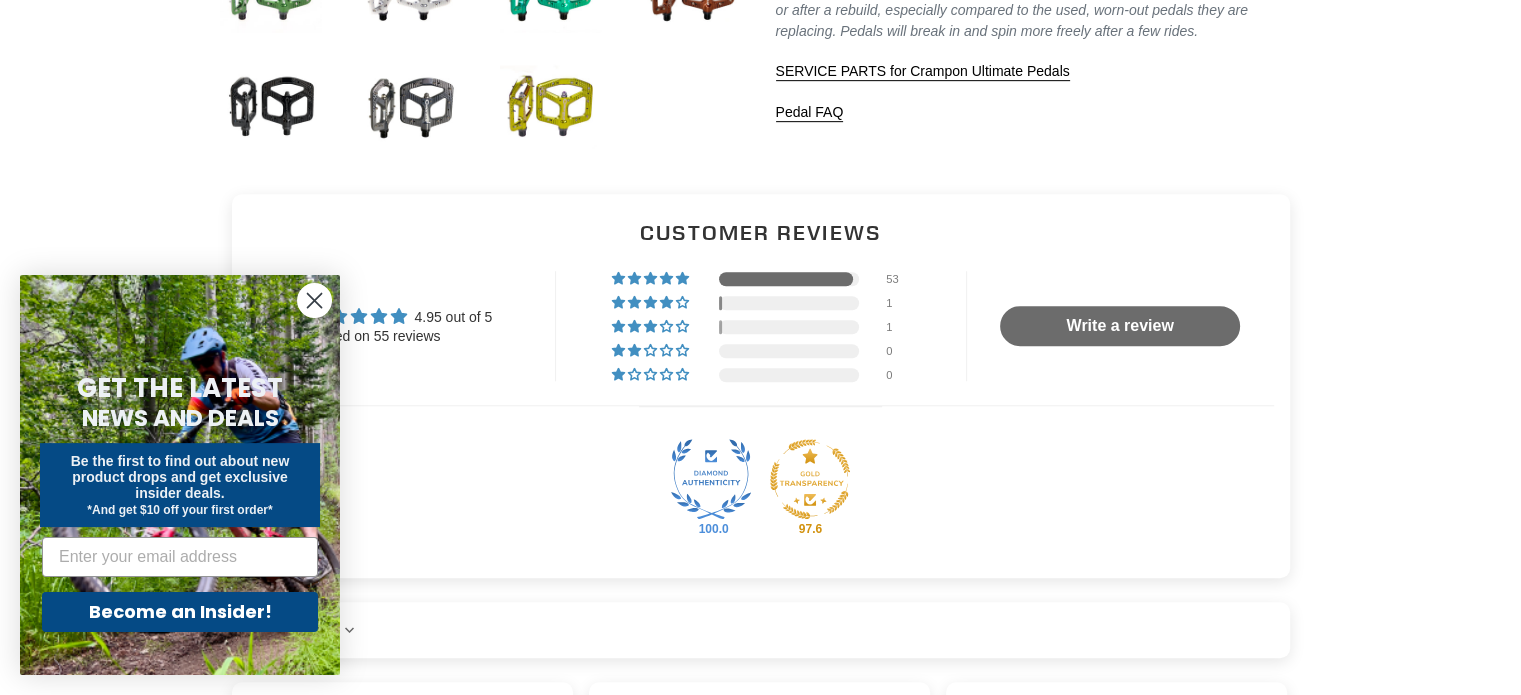 scroll, scrollTop: 1200, scrollLeft: 0, axis: vertical 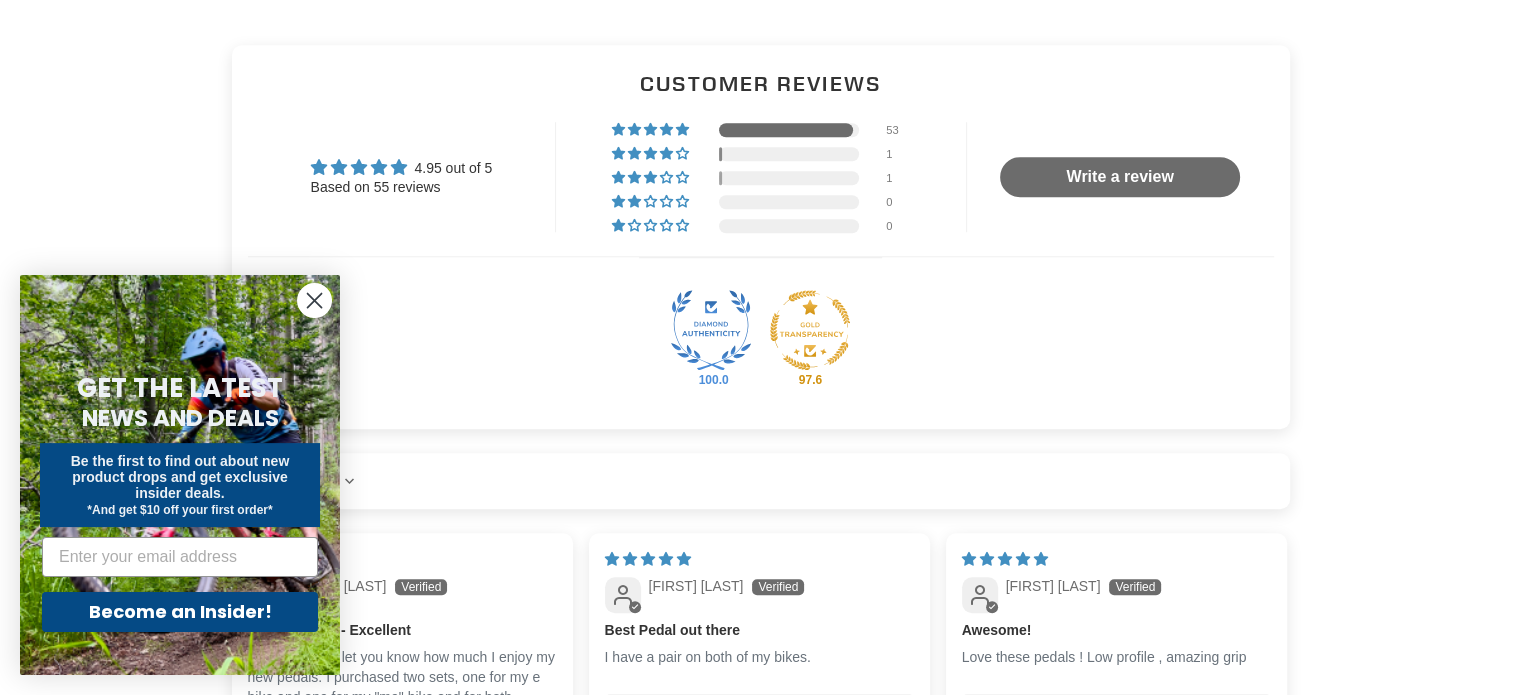 click 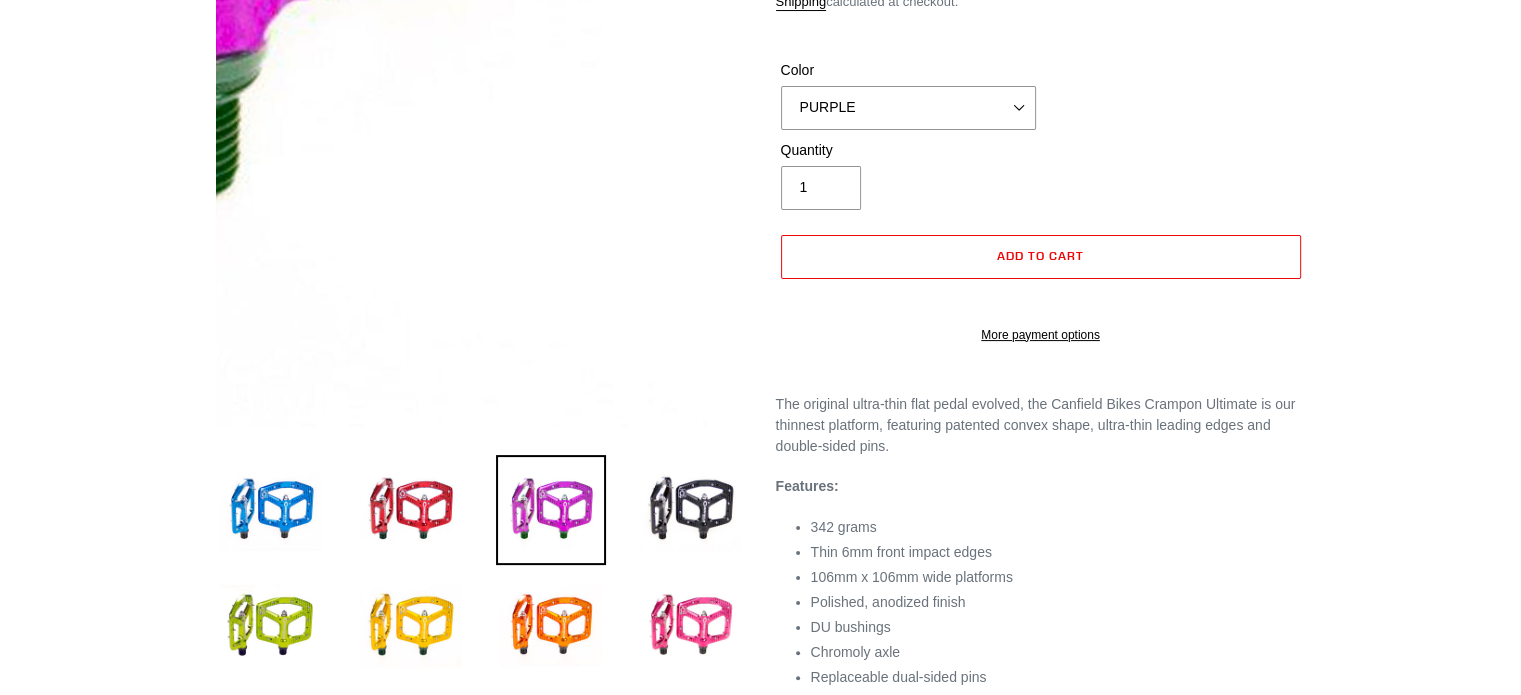 scroll, scrollTop: 300, scrollLeft: 0, axis: vertical 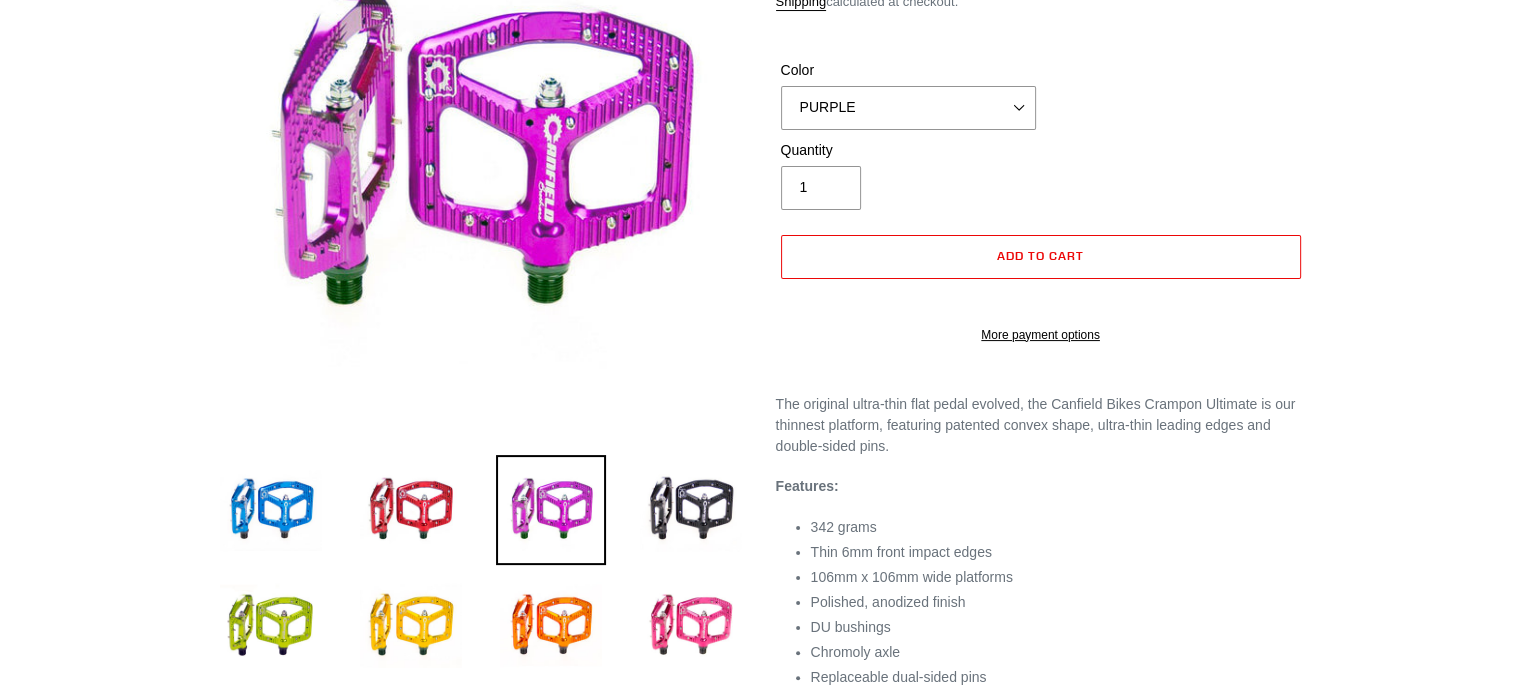 click at bounding box center [551, 510] 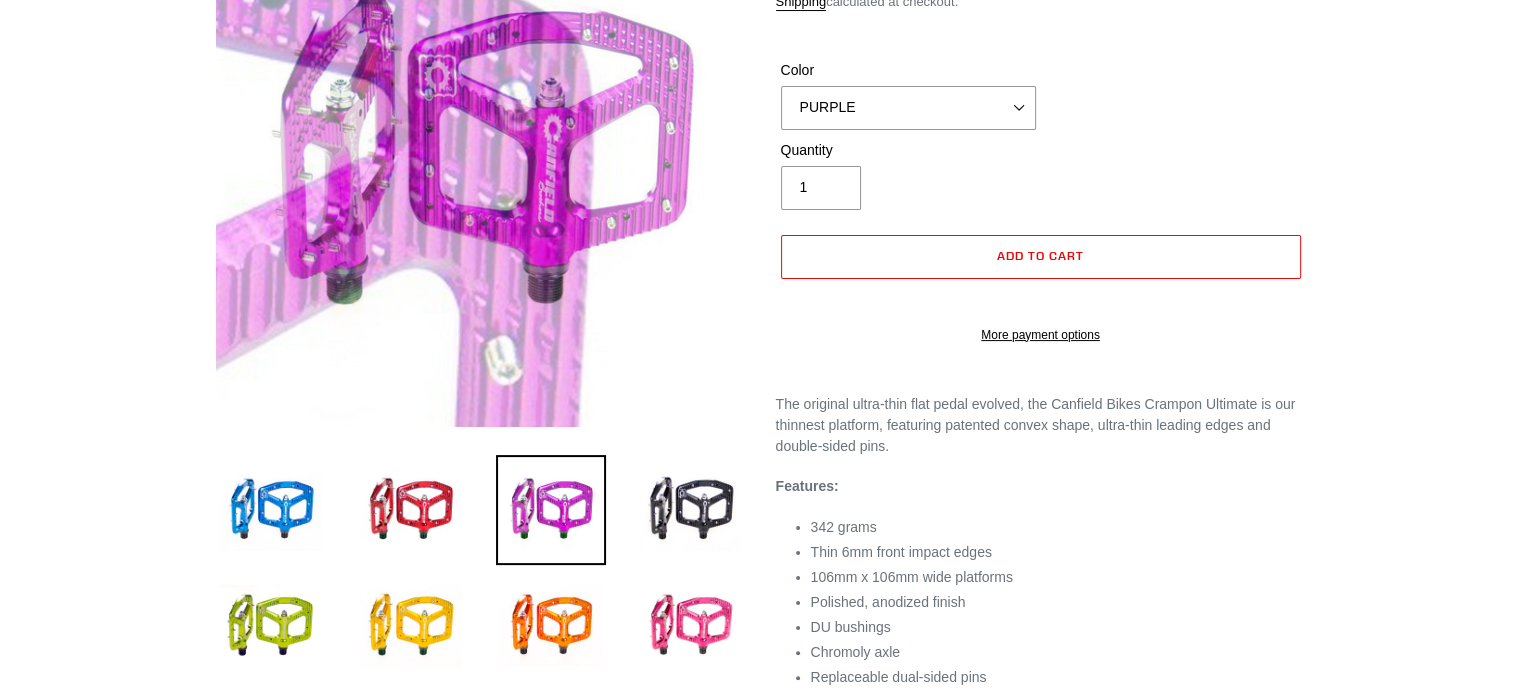 scroll, scrollTop: 0, scrollLeft: 0, axis: both 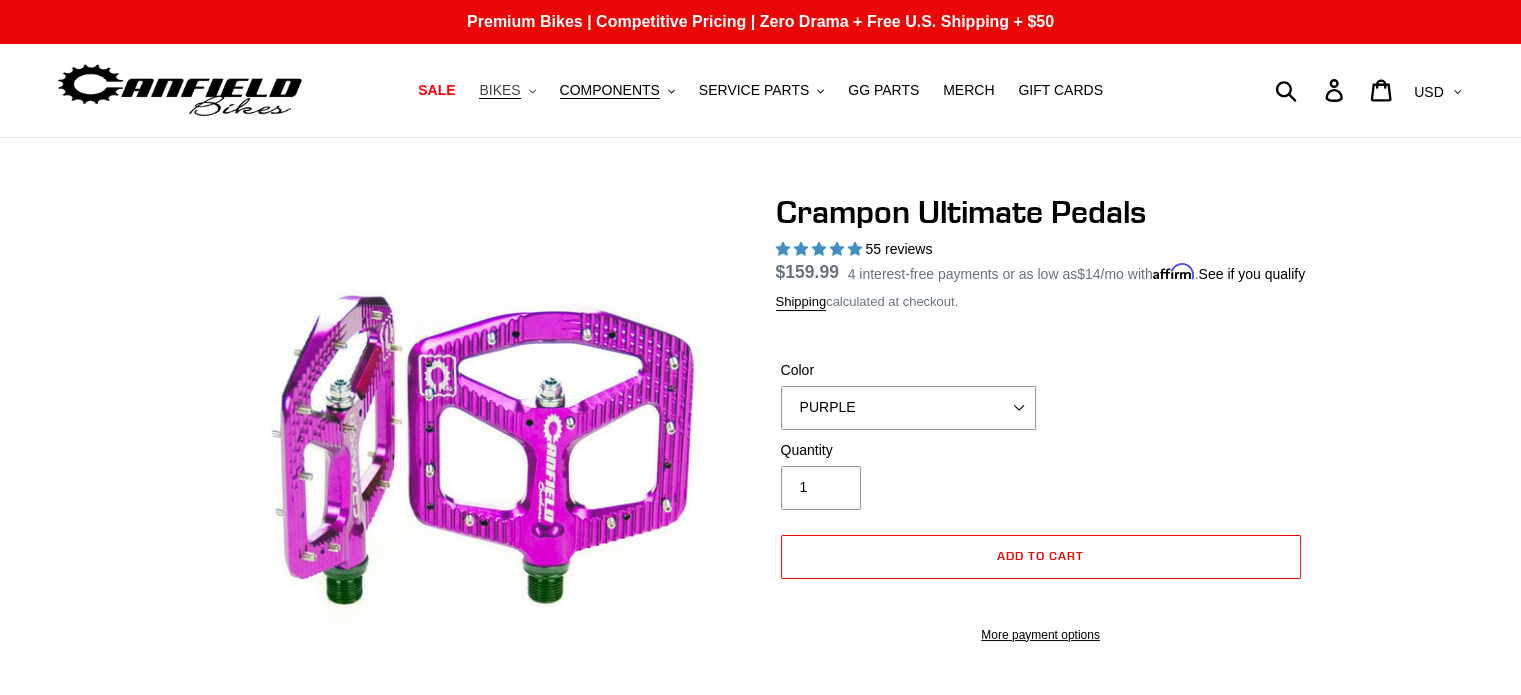 click on ".cls-1{fill:#231f20}" 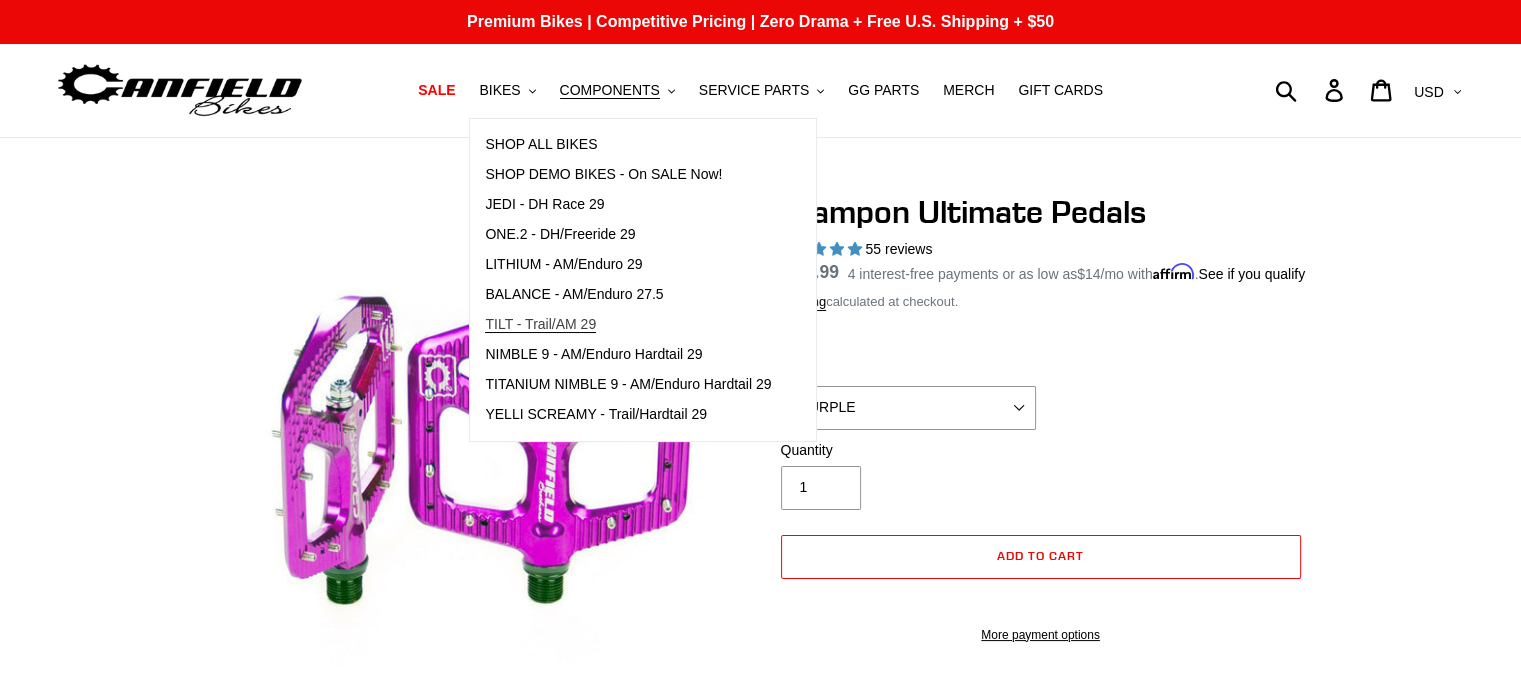 click on "TILT - Trail/AM 29" at bounding box center (540, 324) 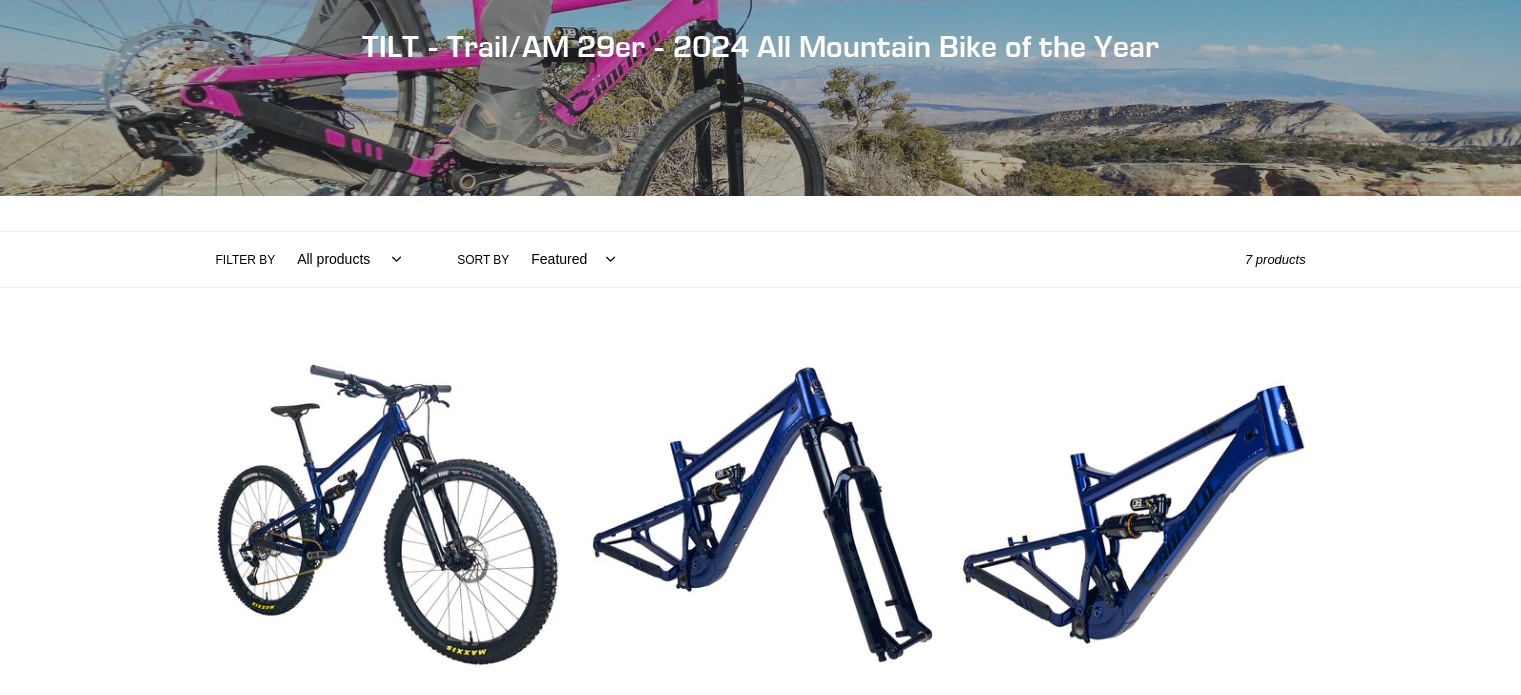 scroll, scrollTop: 300, scrollLeft: 0, axis: vertical 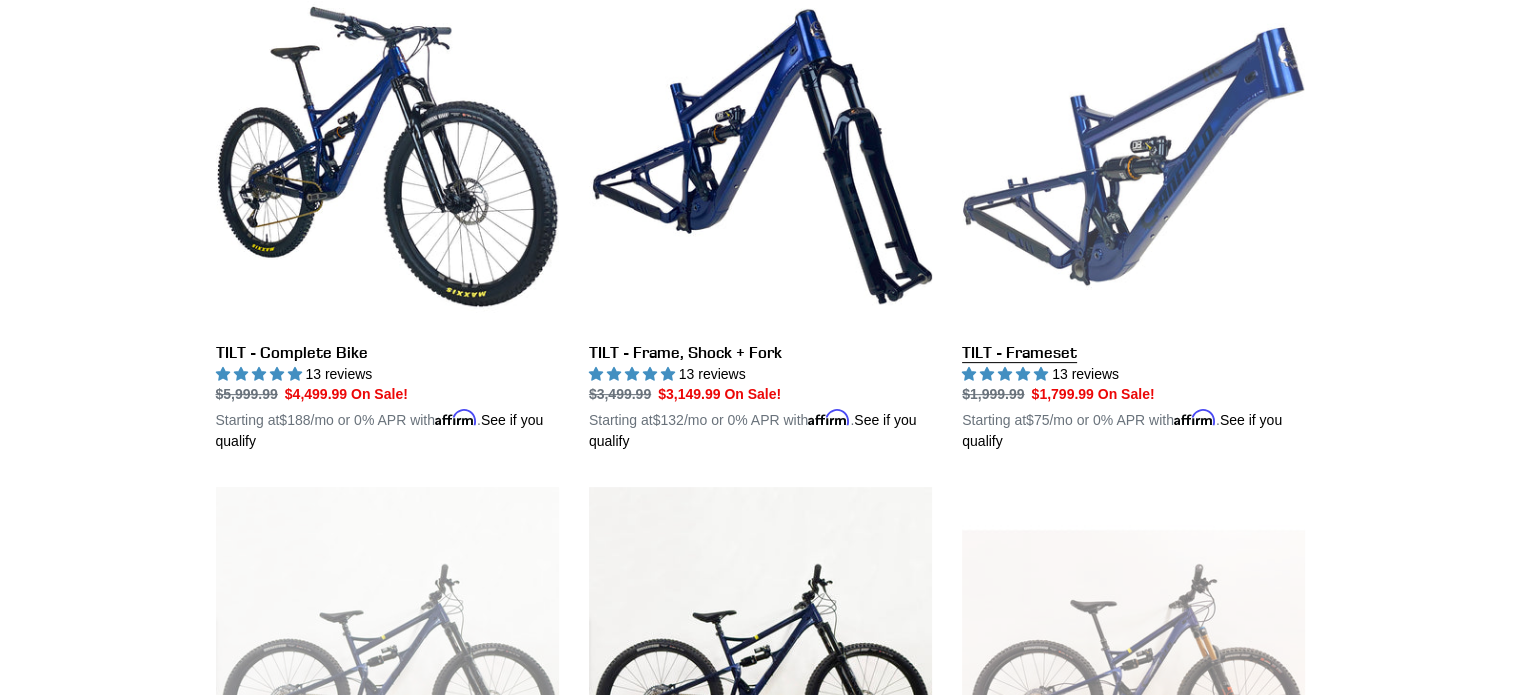 click on "TILT - Frameset" at bounding box center (1133, 219) 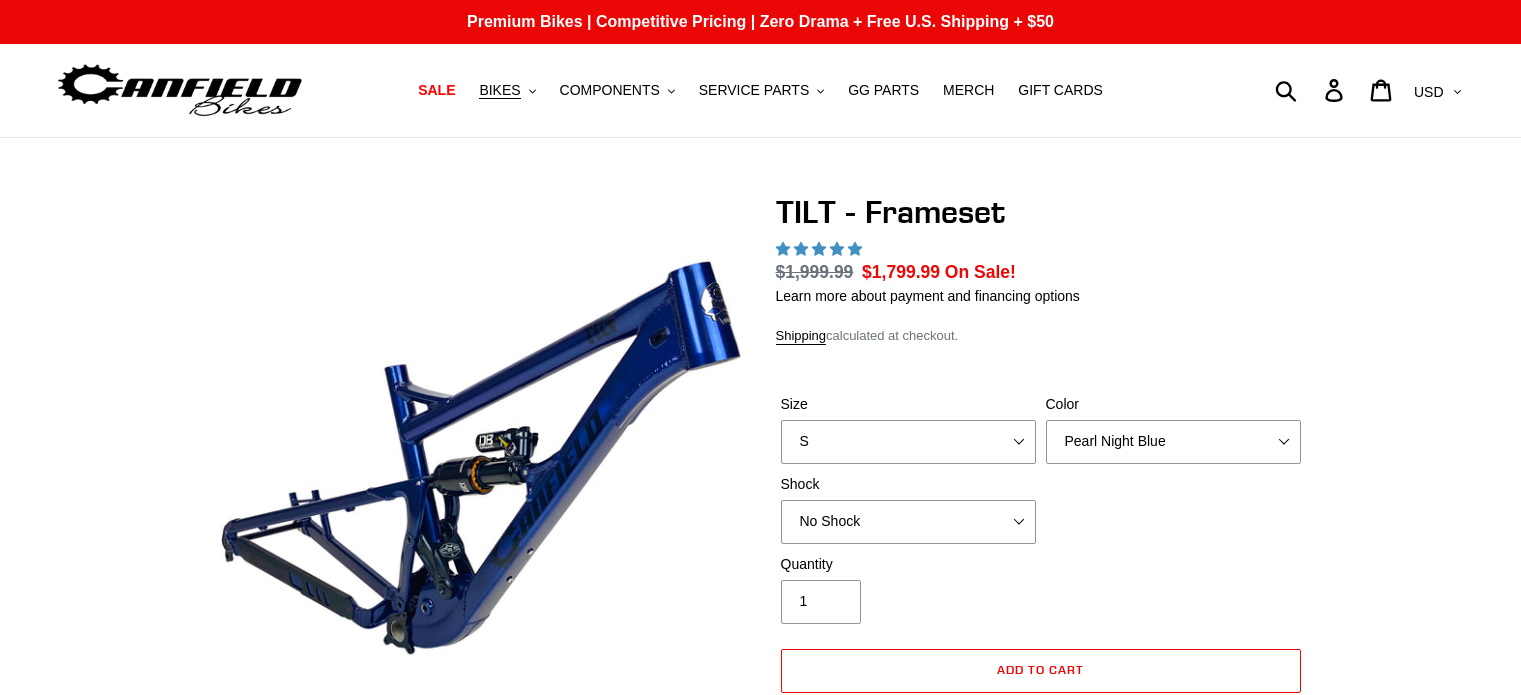 scroll, scrollTop: 0, scrollLeft: 0, axis: both 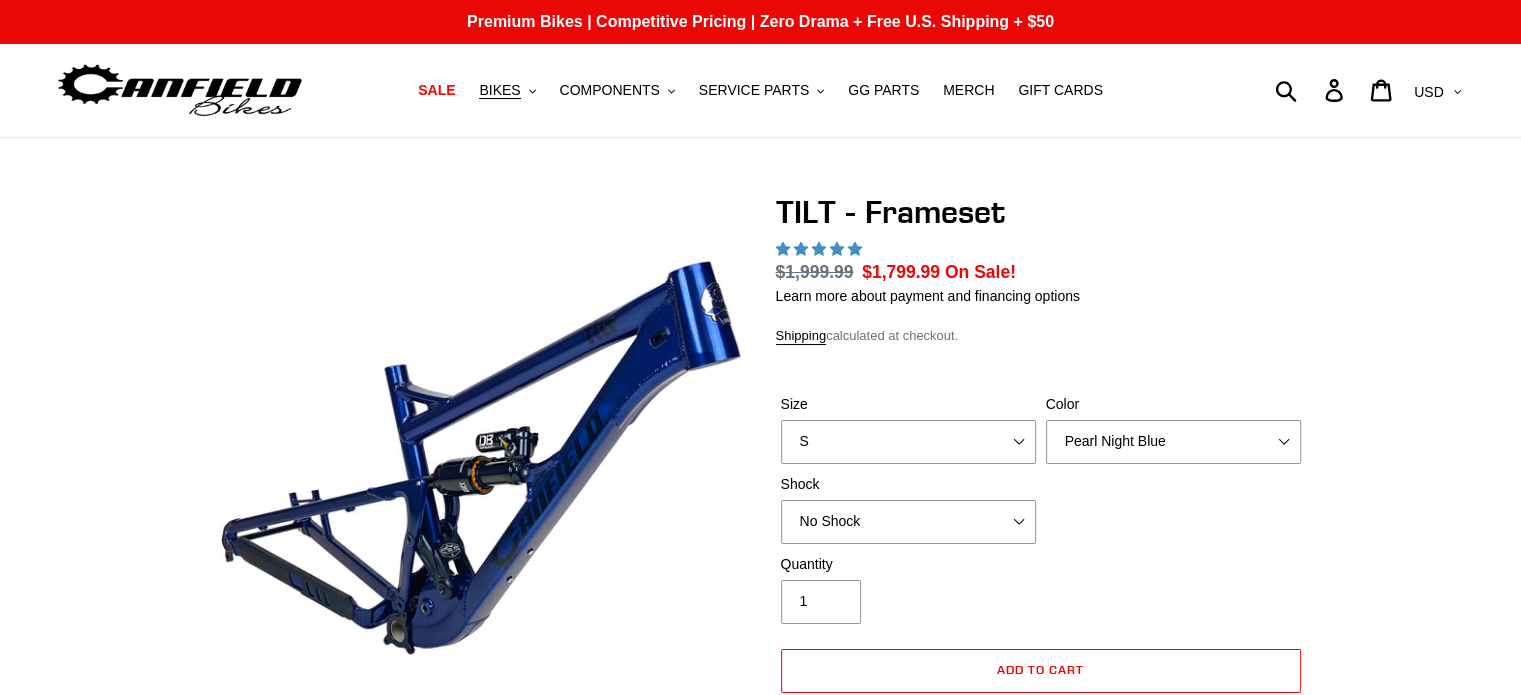 select on "highest-rating" 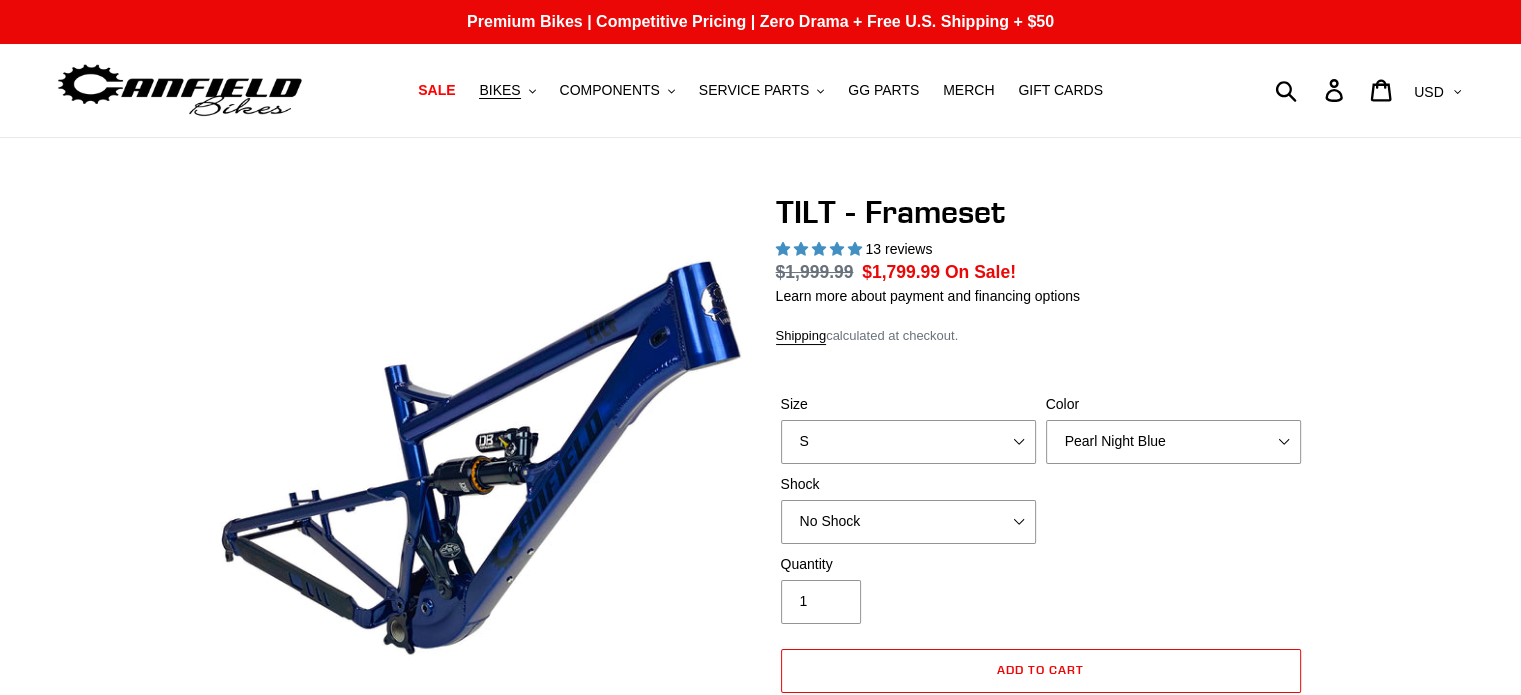 scroll, scrollTop: 0, scrollLeft: 0, axis: both 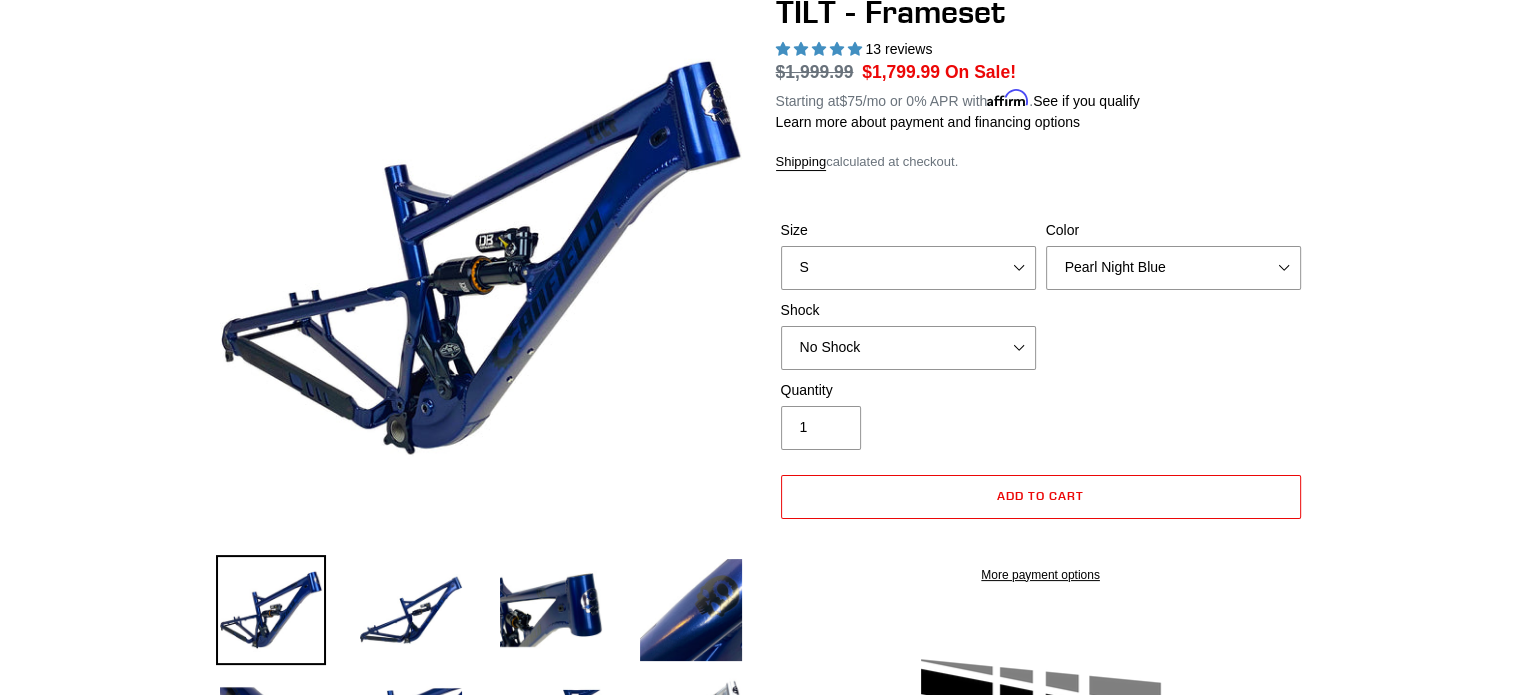 click on "Size
S
M
L
XL" at bounding box center [908, 255] 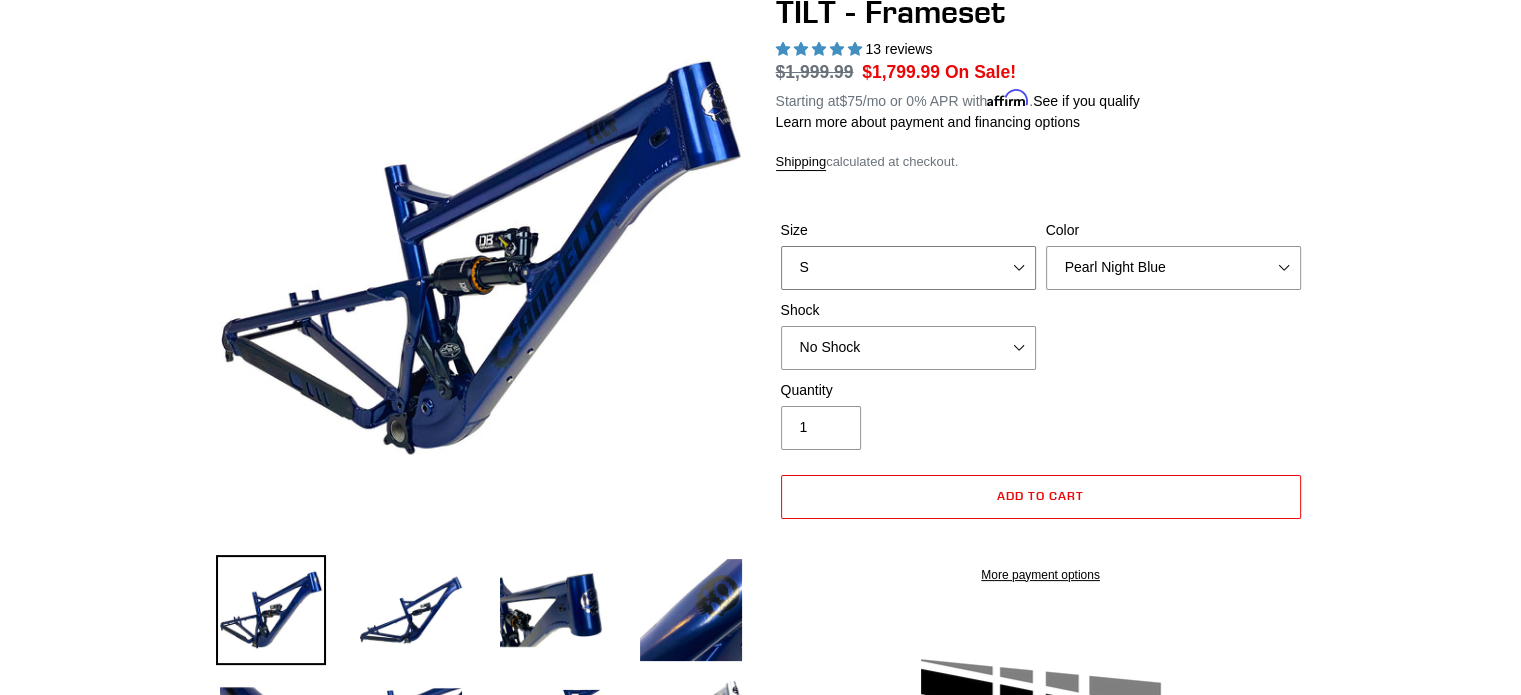 click on "S
M
L
XL" at bounding box center (908, 268) 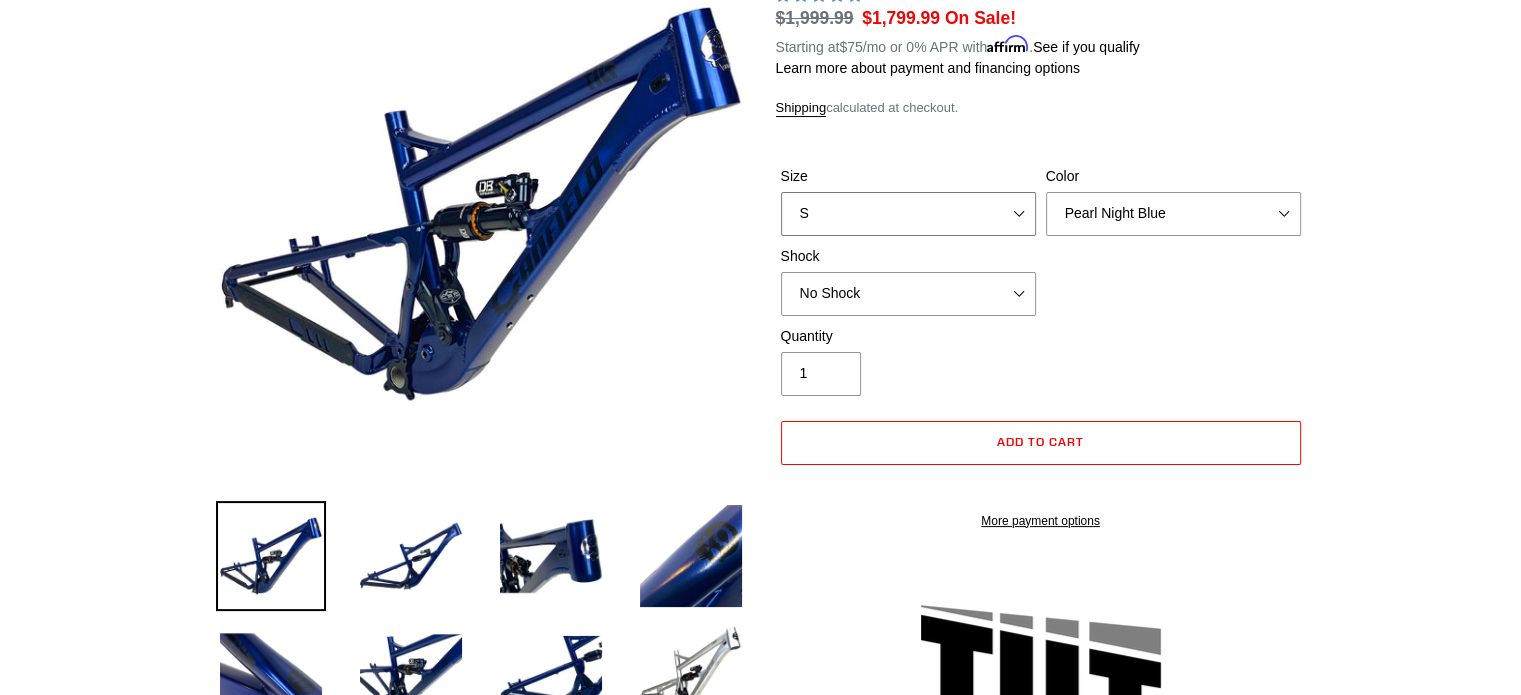 scroll, scrollTop: 0, scrollLeft: 0, axis: both 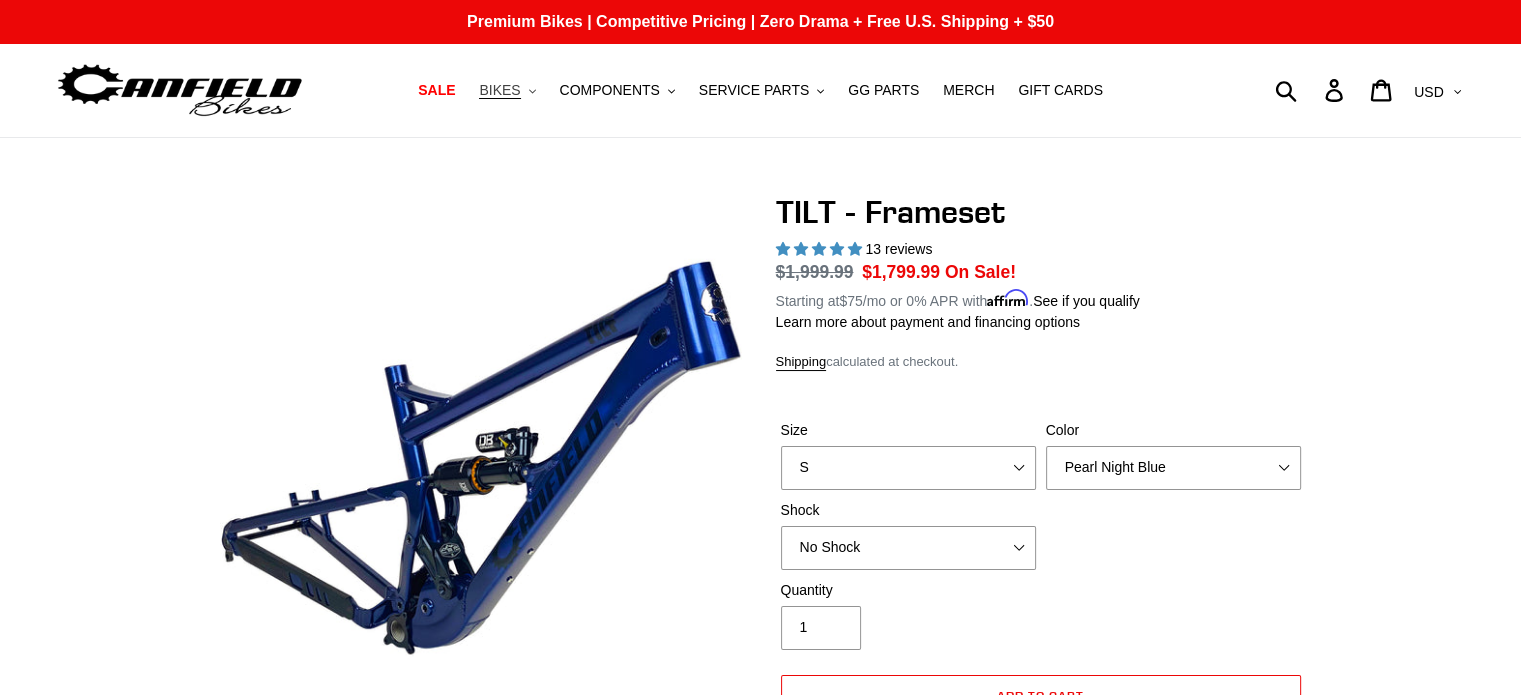 click on "BIKES .cls-1{fill:#231f20}" at bounding box center (507, 90) 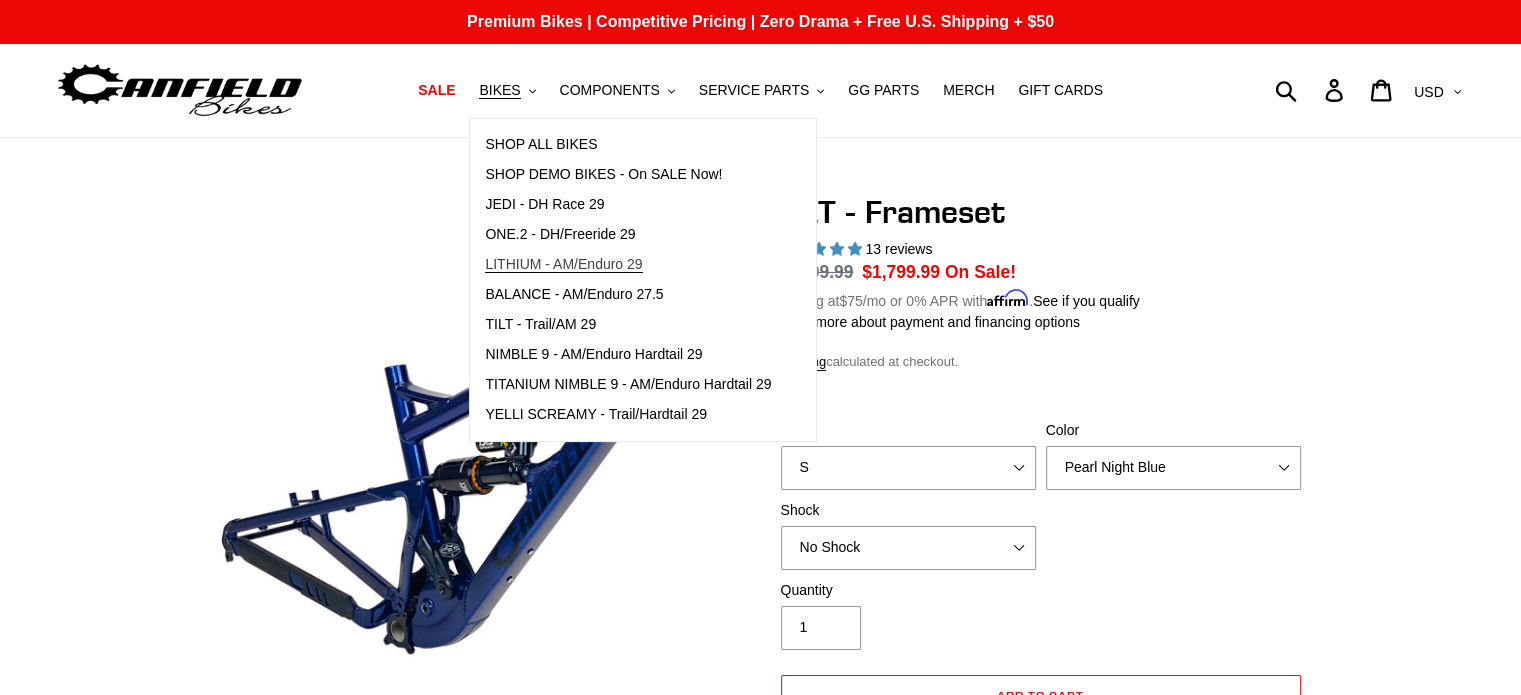 click on "LITHIUM - AM/Enduro 29" at bounding box center (563, 264) 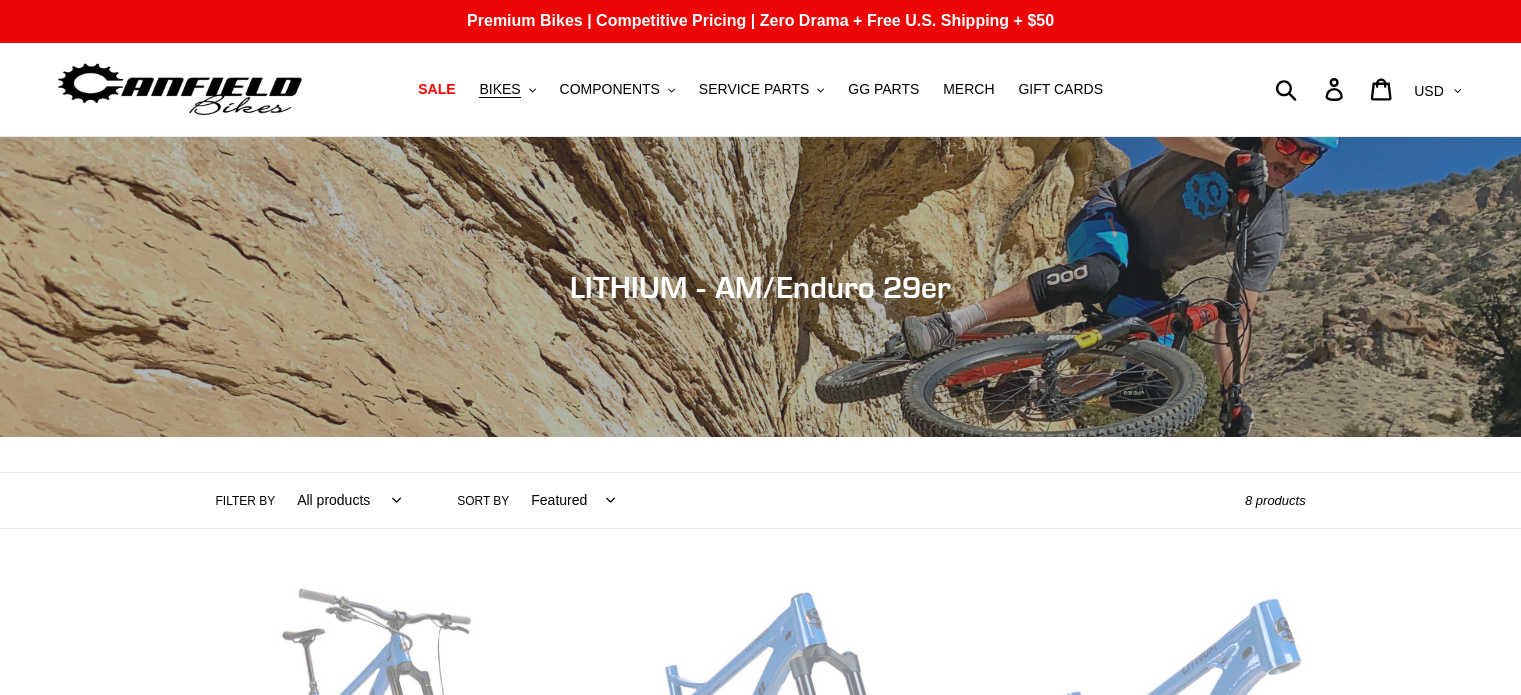 scroll, scrollTop: 400, scrollLeft: 0, axis: vertical 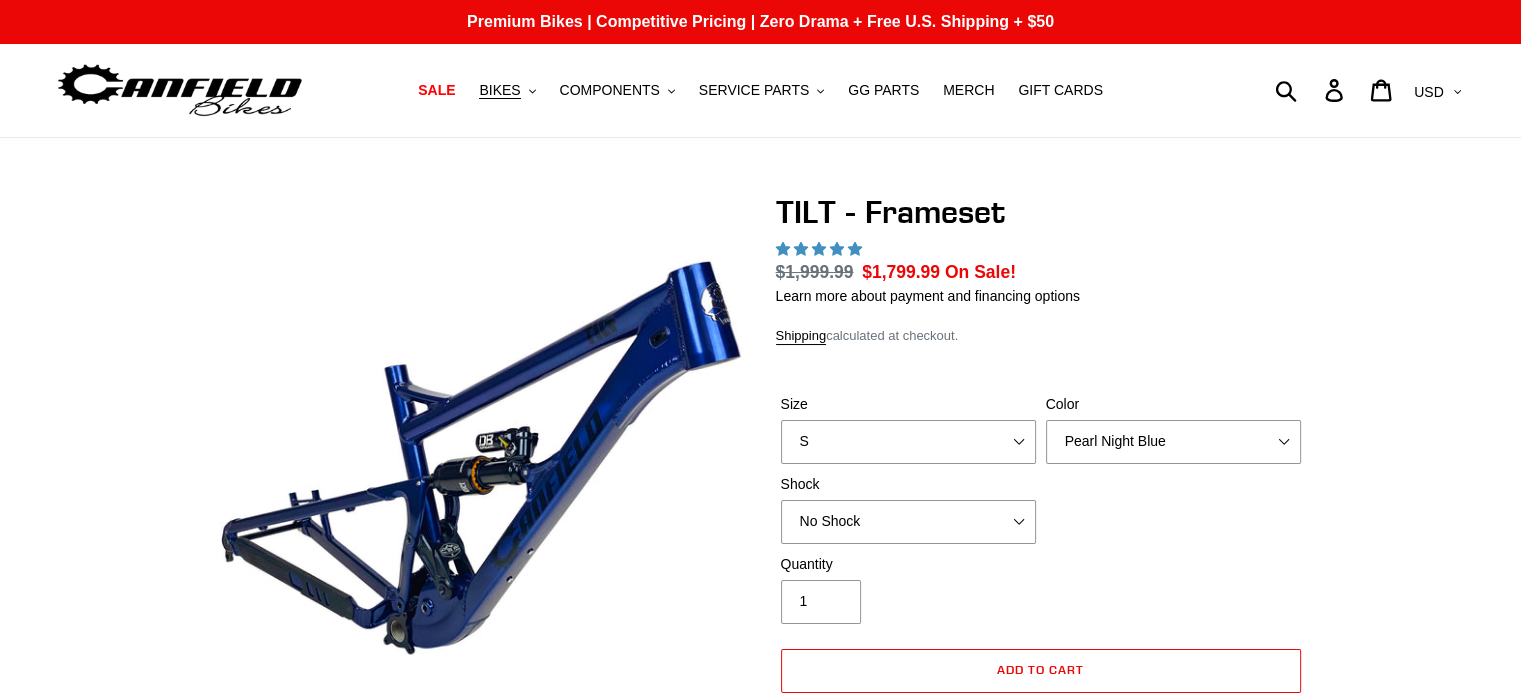 select on "highest-rating" 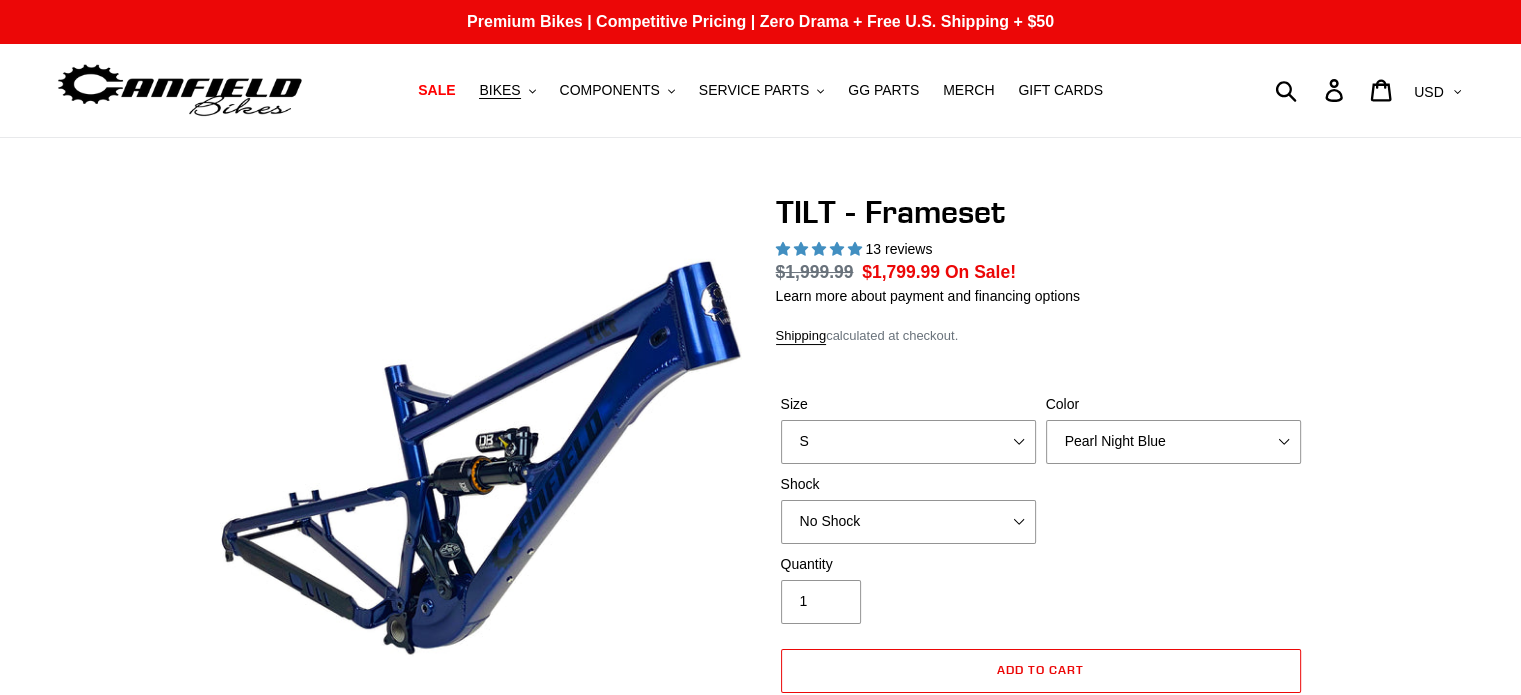 scroll, scrollTop: 0, scrollLeft: 0, axis: both 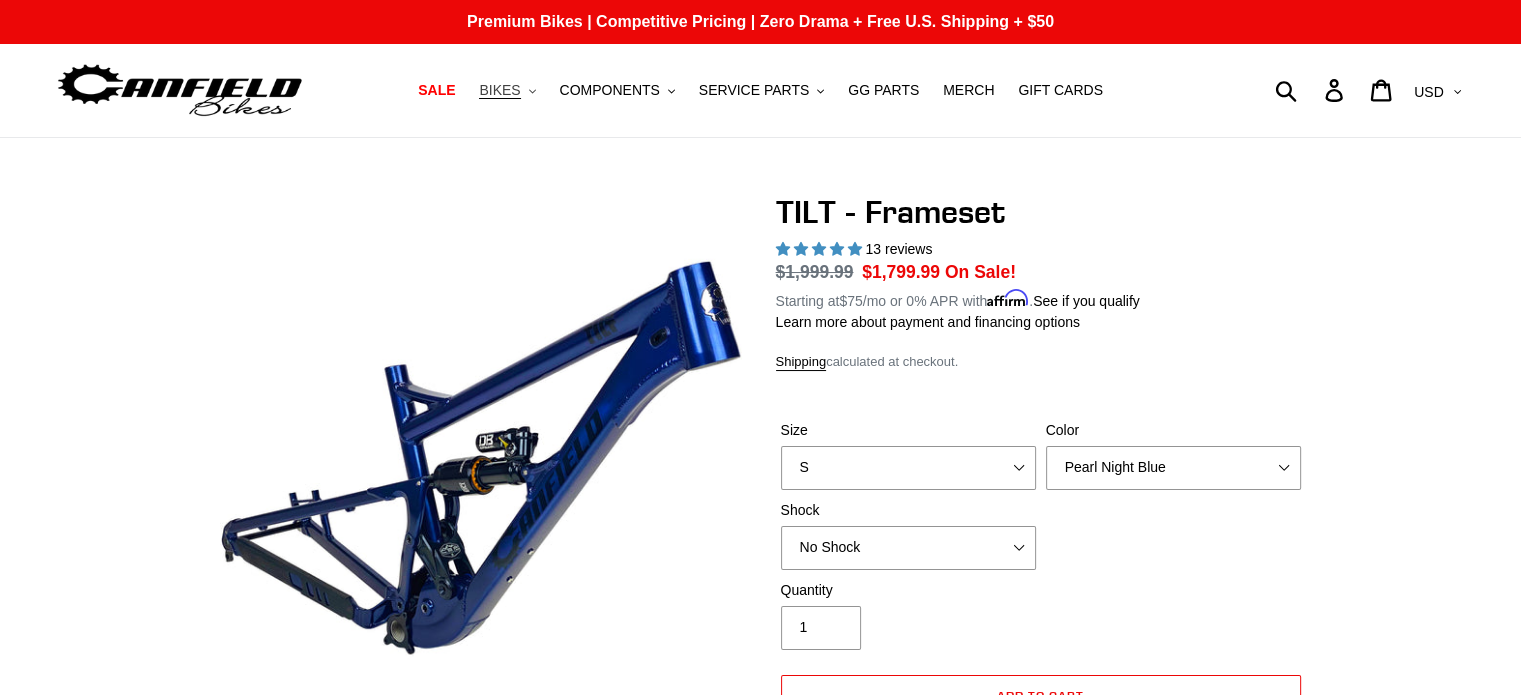 click on "BIKES .cls-1{fill:#231f20}" at bounding box center [507, 90] 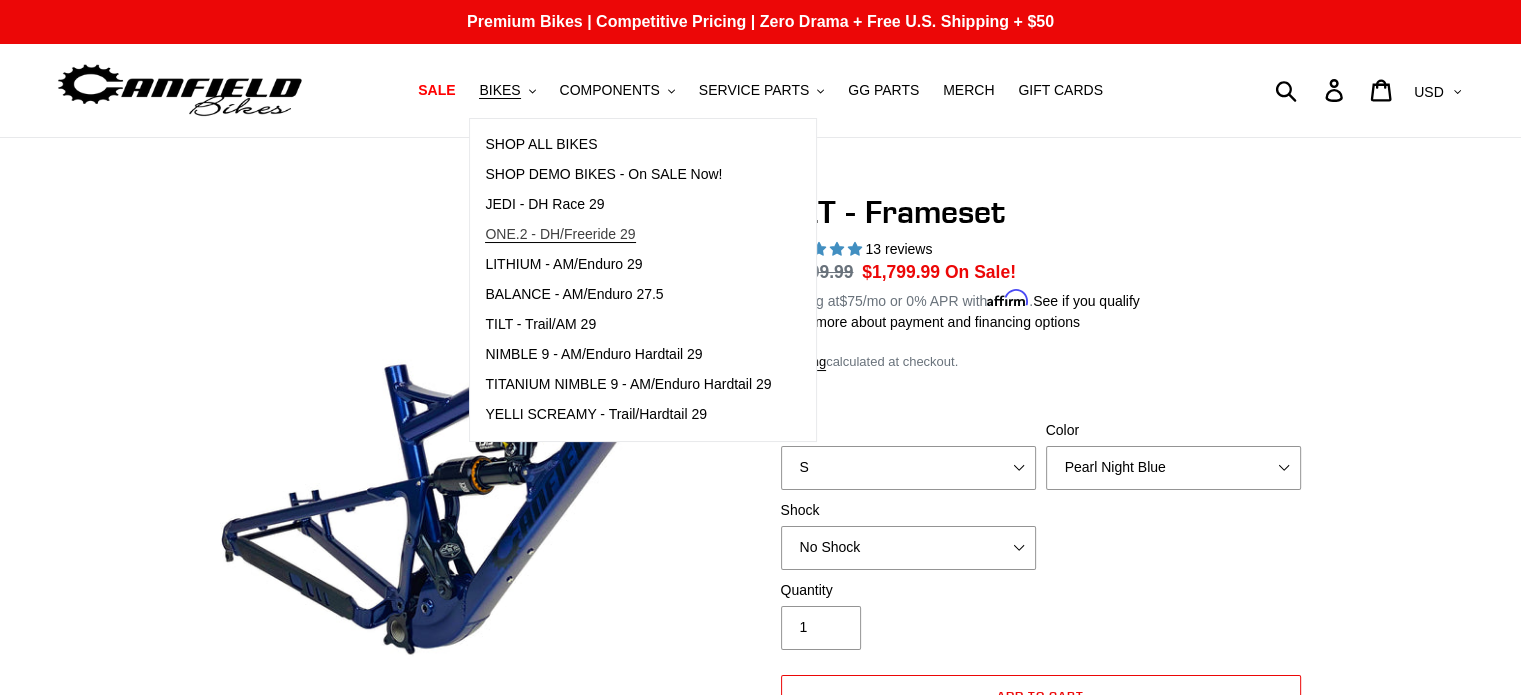click on "ONE.2 - DH/Freeride 29" at bounding box center [560, 234] 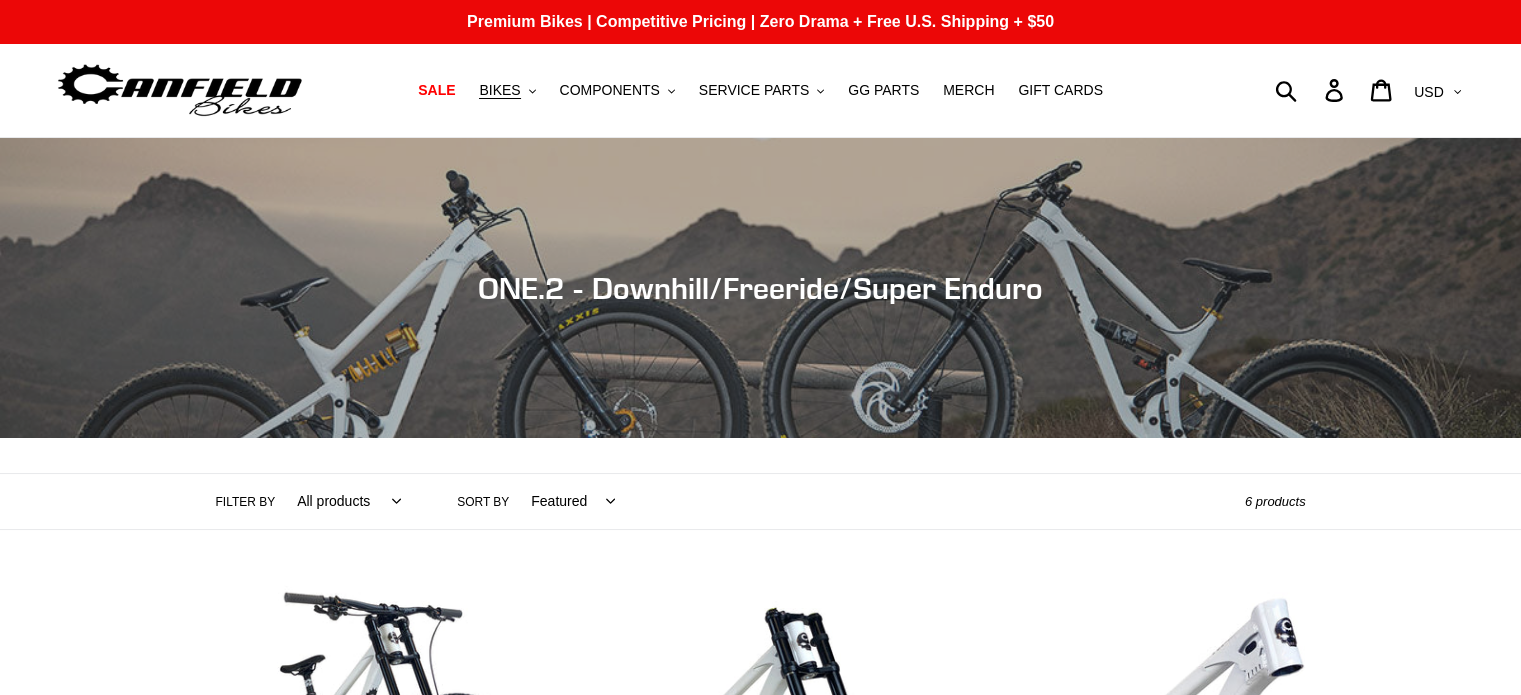 scroll, scrollTop: 600, scrollLeft: 0, axis: vertical 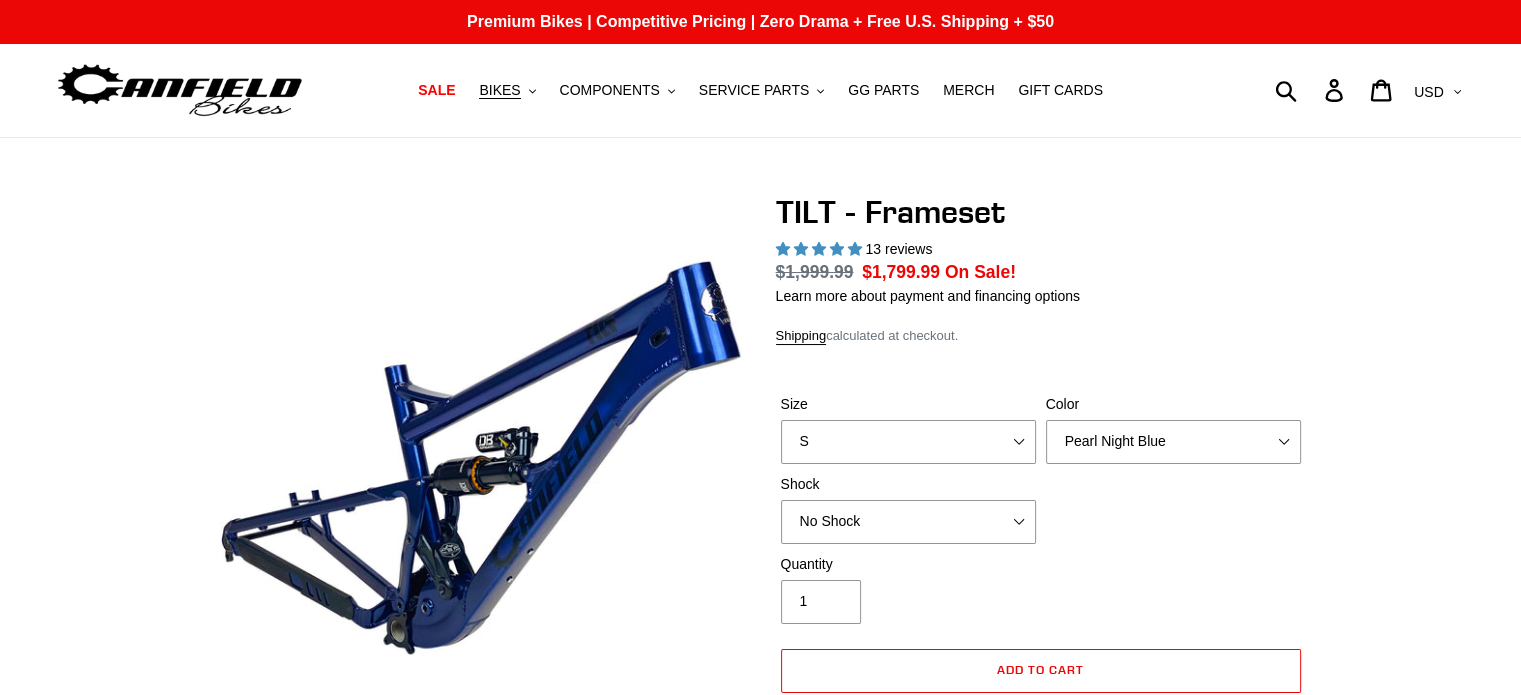 select on "highest-rating" 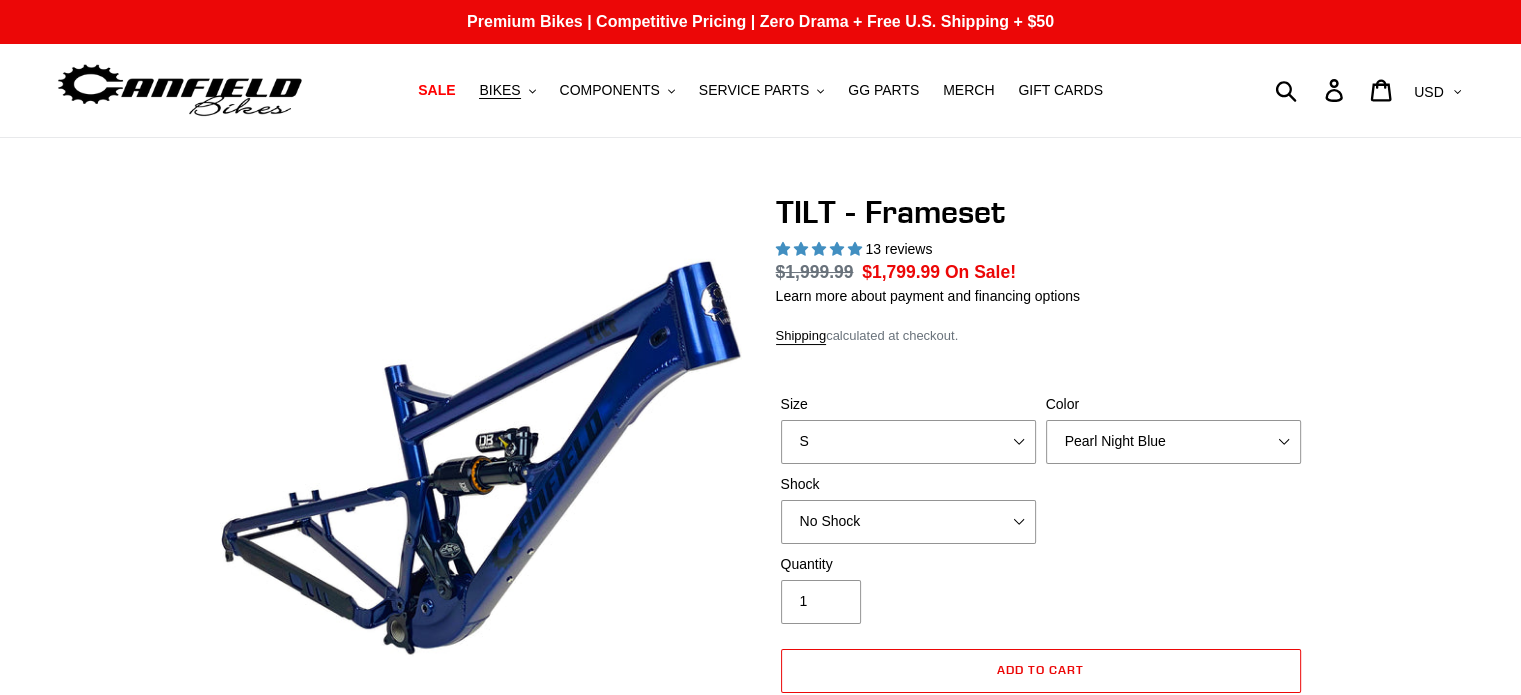 scroll, scrollTop: 0, scrollLeft: 0, axis: both 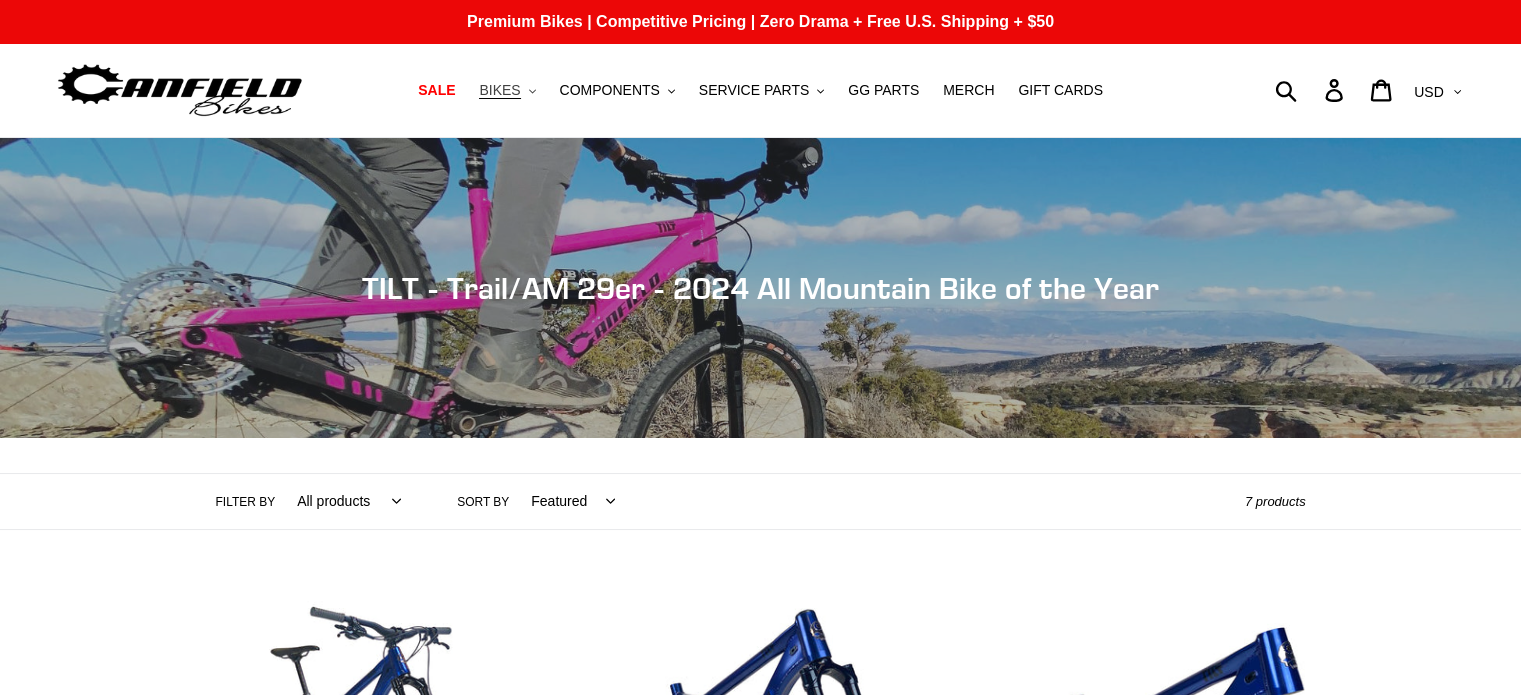 click on "BIKES .cls-1{fill:#231f20}" at bounding box center [507, 90] 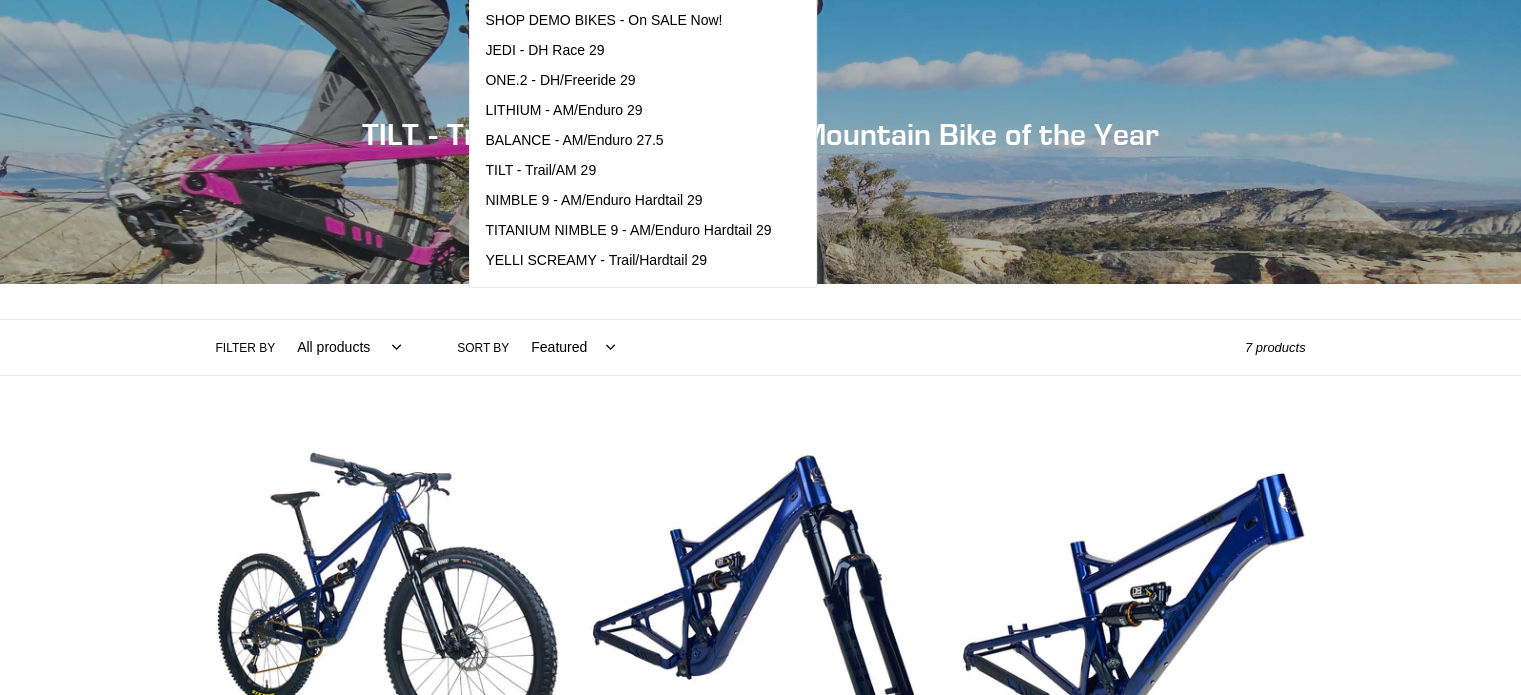 scroll, scrollTop: 0, scrollLeft: 0, axis: both 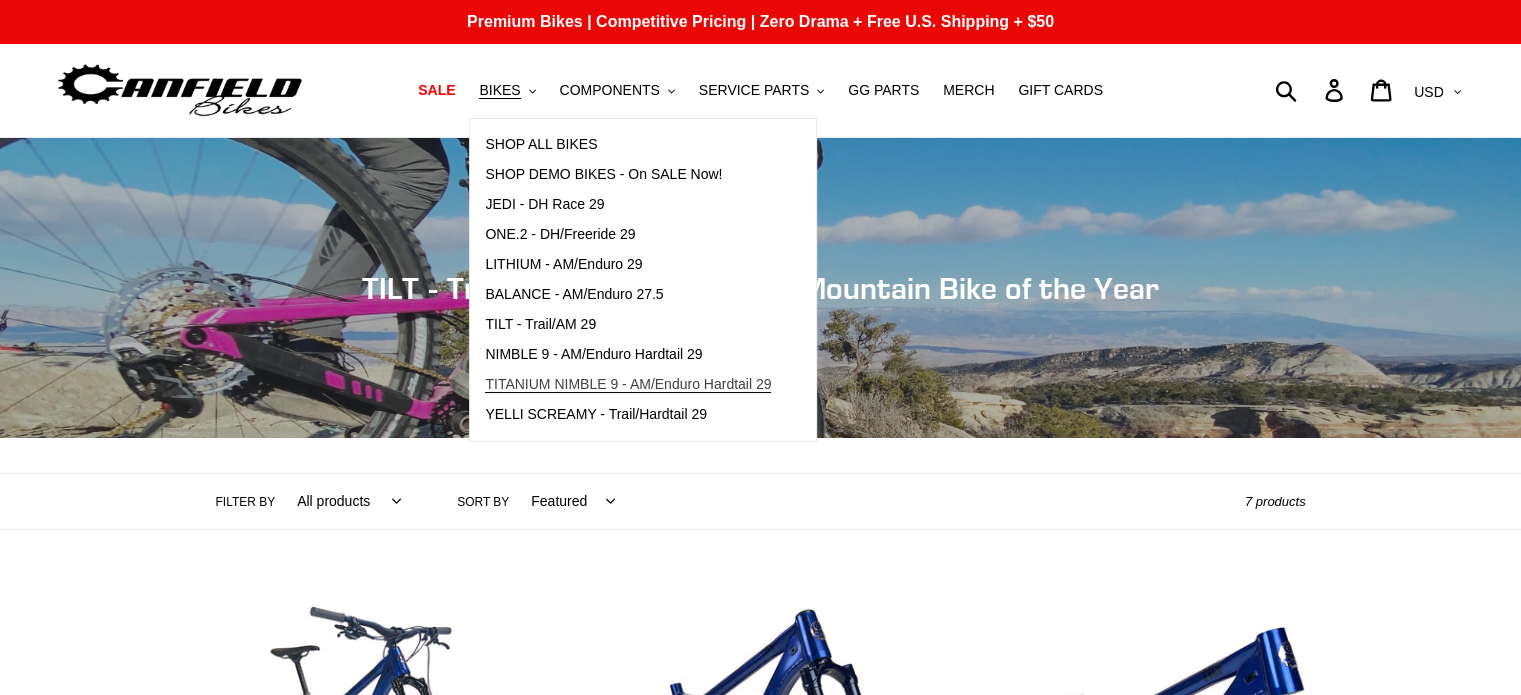 click on "TITANIUM NIMBLE 9 - AM/Enduro Hardtail 29" at bounding box center [628, 384] 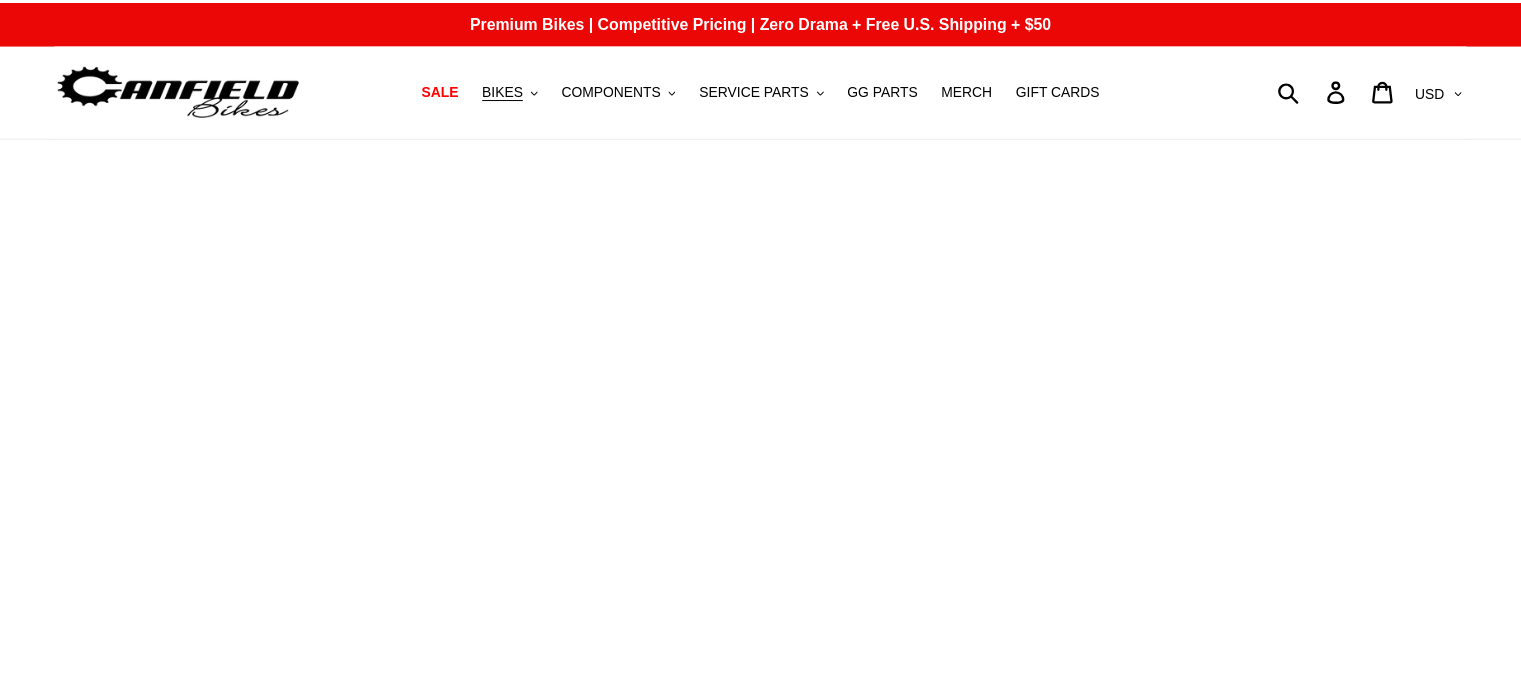 scroll, scrollTop: 0, scrollLeft: 0, axis: both 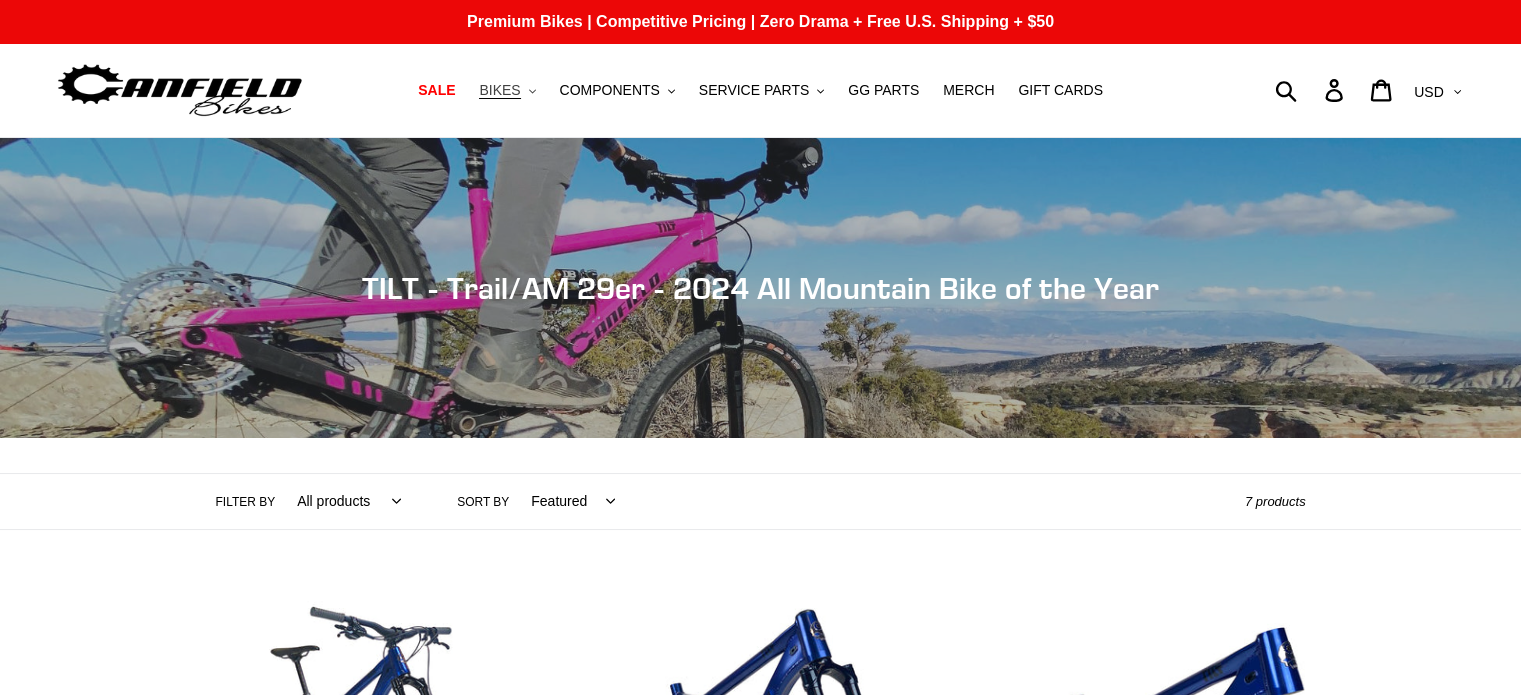 click on "BIKES" at bounding box center (499, 90) 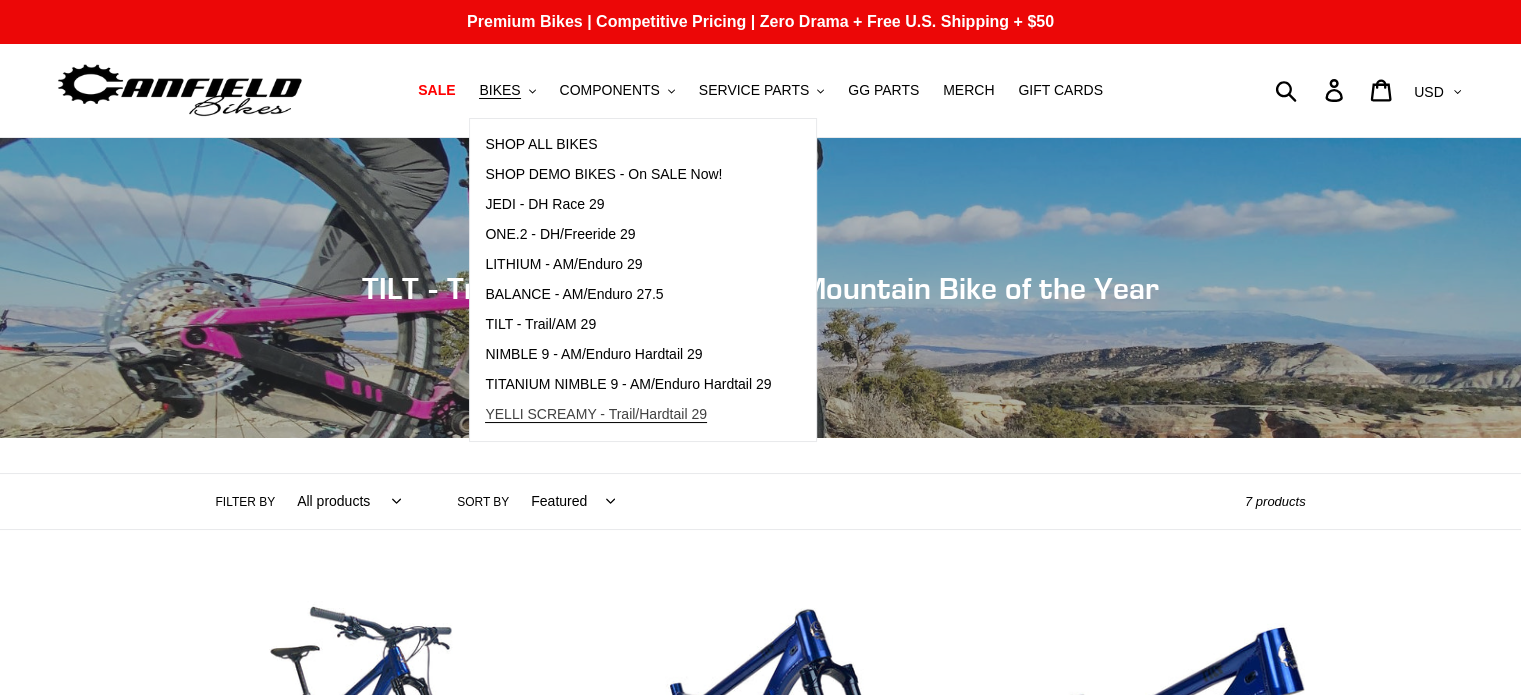 click on "YELLI SCREAMY - Trail/Hardtail 29" at bounding box center (596, 414) 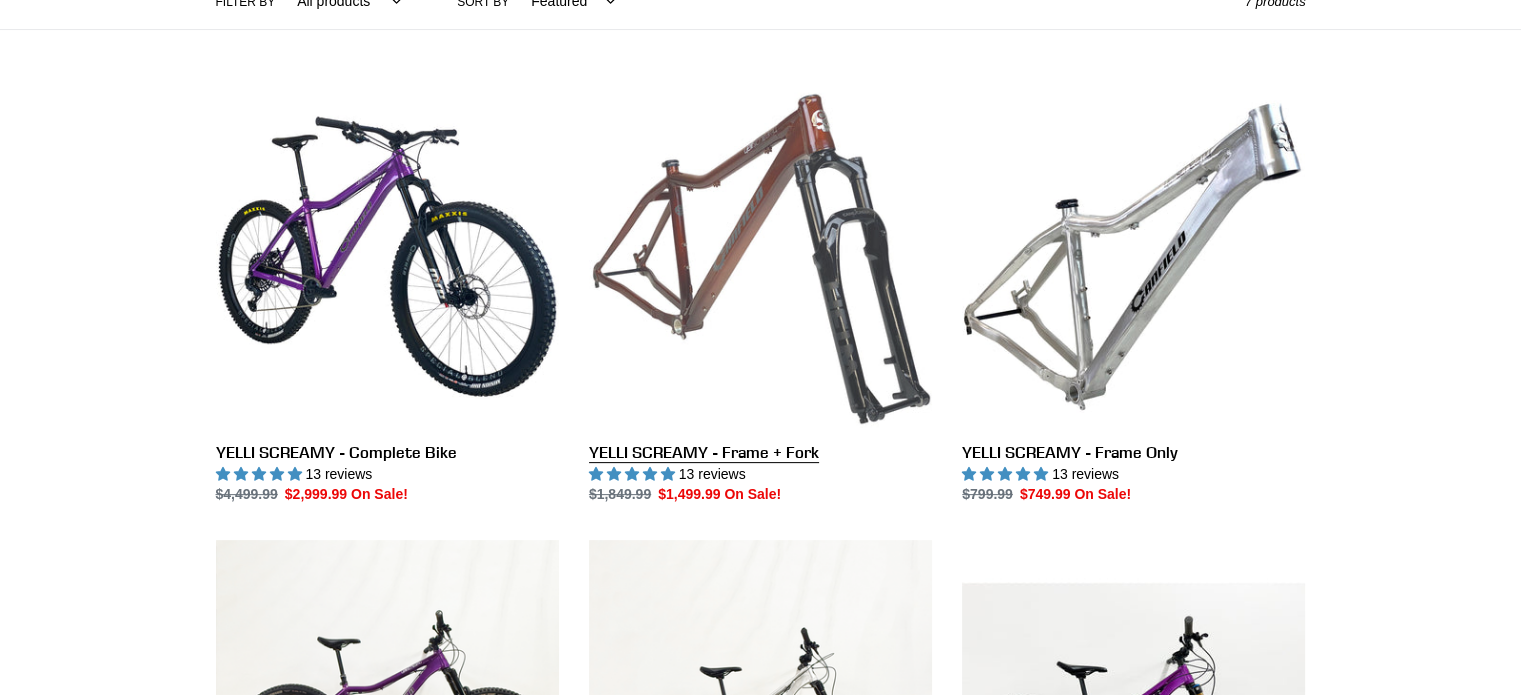 scroll, scrollTop: 500, scrollLeft: 0, axis: vertical 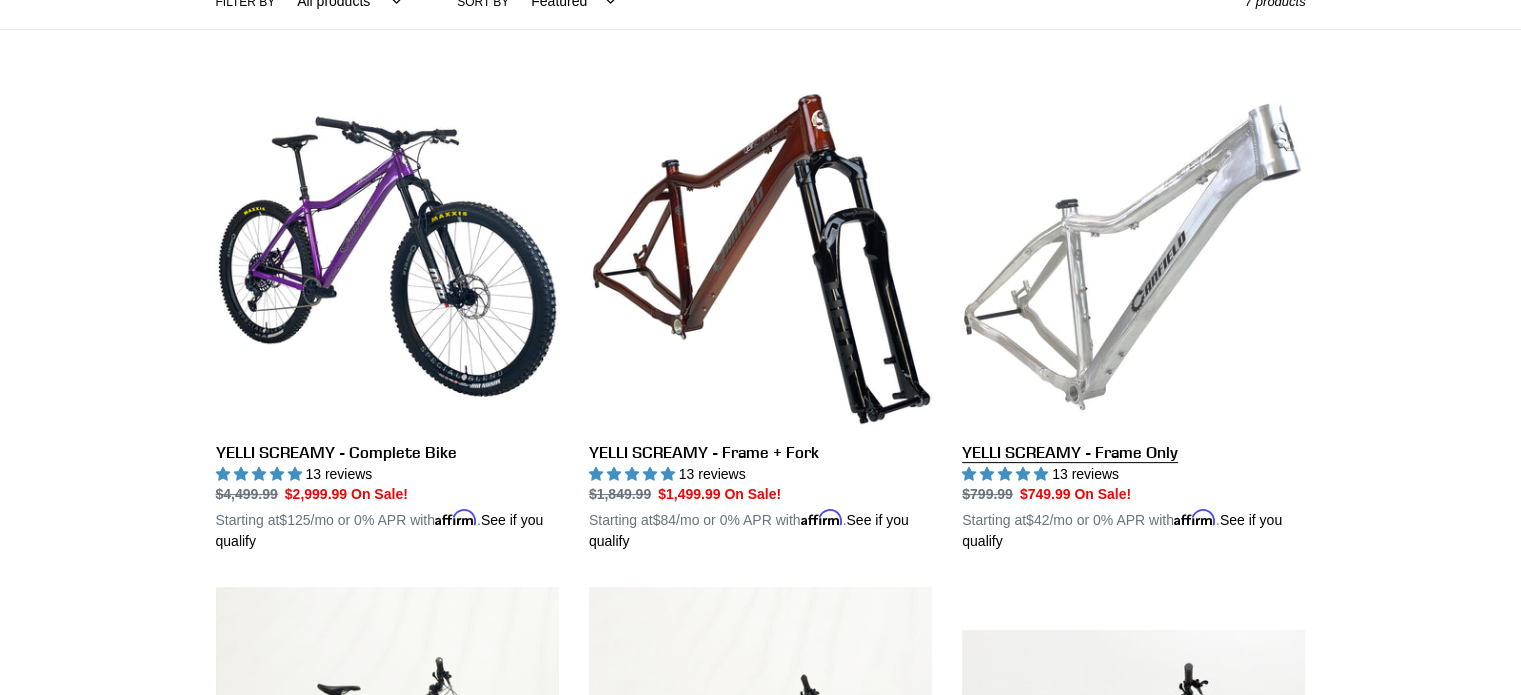 click on "YELLI SCREAMY - Frame Only" at bounding box center [1133, 319] 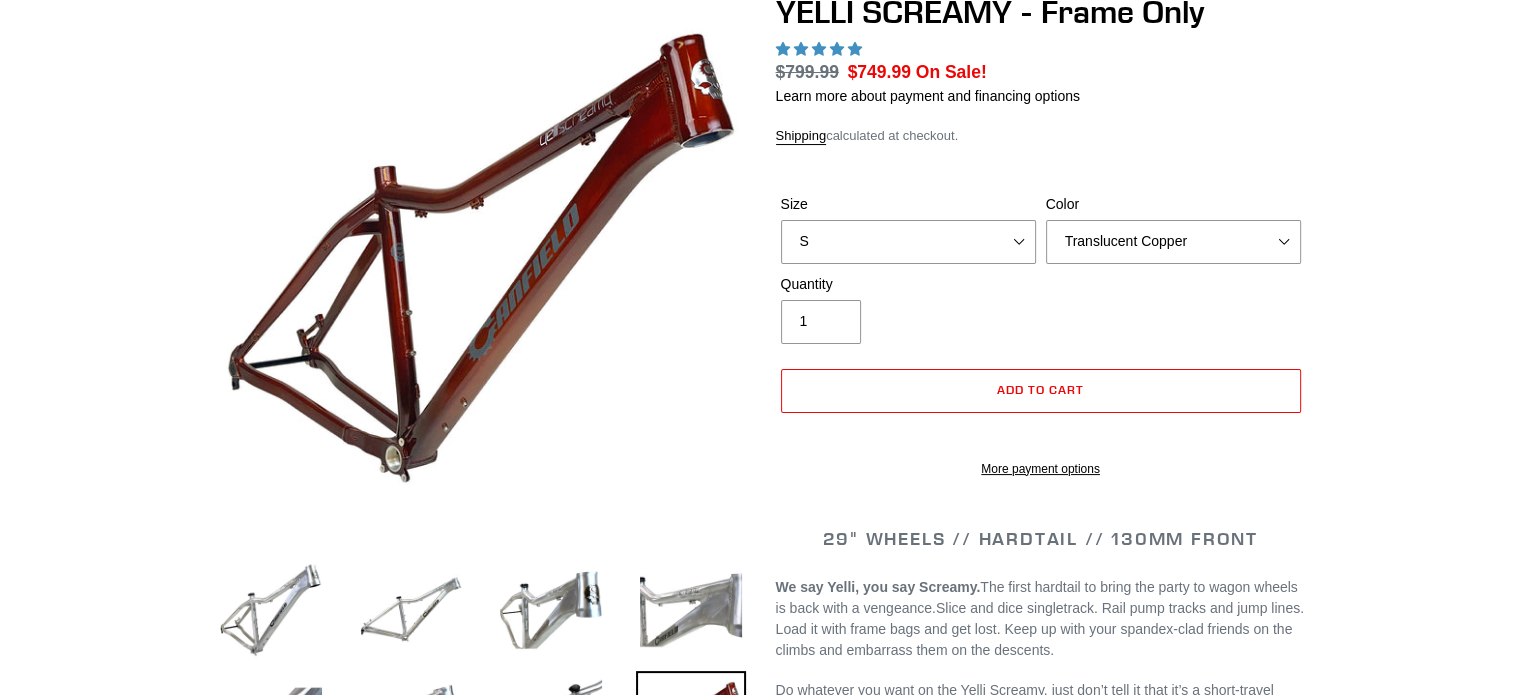 scroll, scrollTop: 800, scrollLeft: 0, axis: vertical 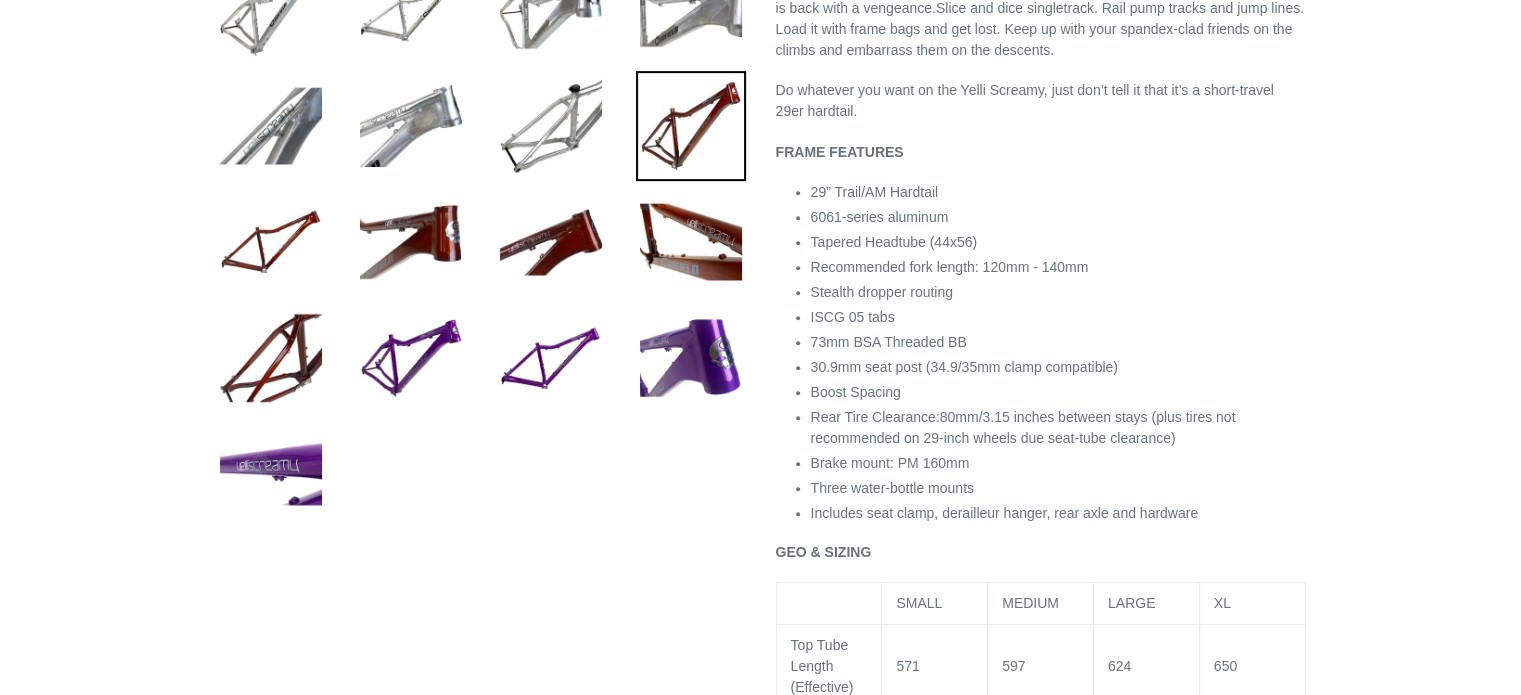 select on "highest-rating" 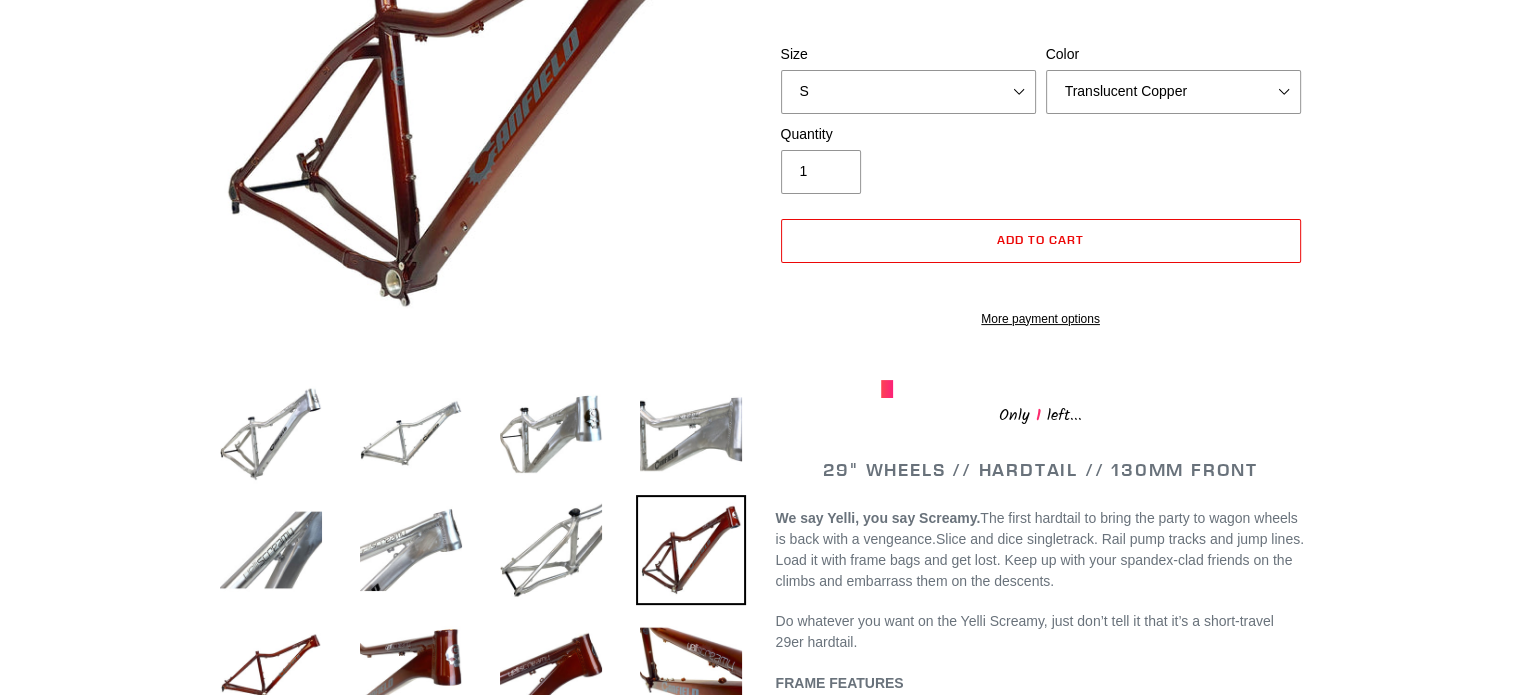 scroll, scrollTop: 100, scrollLeft: 0, axis: vertical 